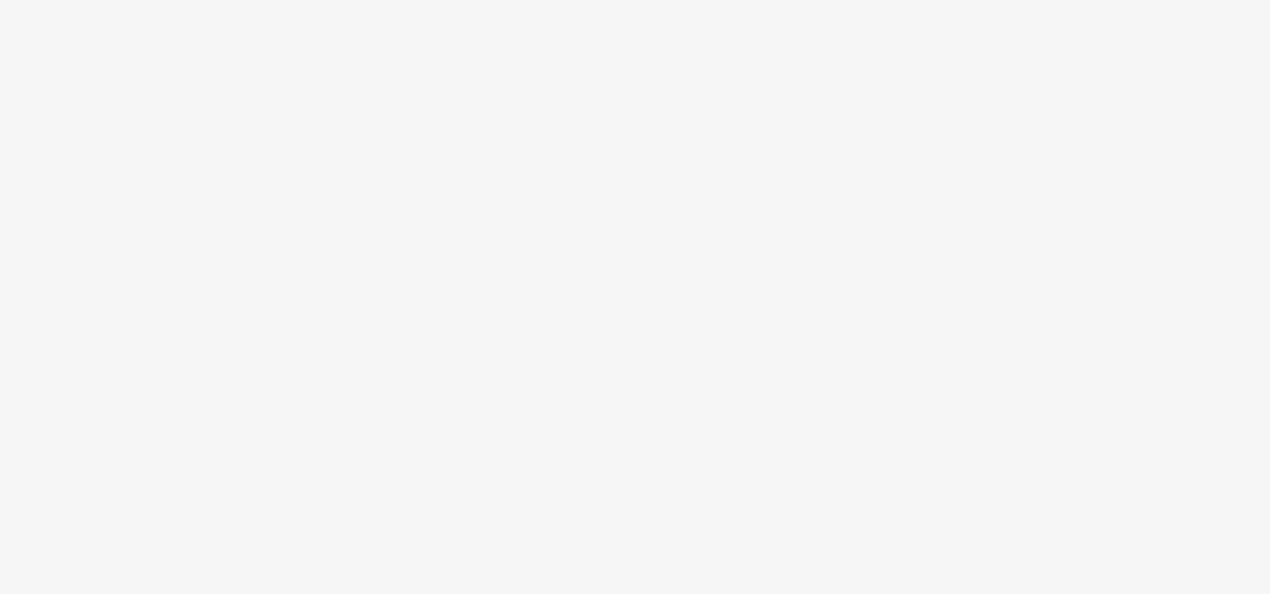 scroll, scrollTop: 0, scrollLeft: 0, axis: both 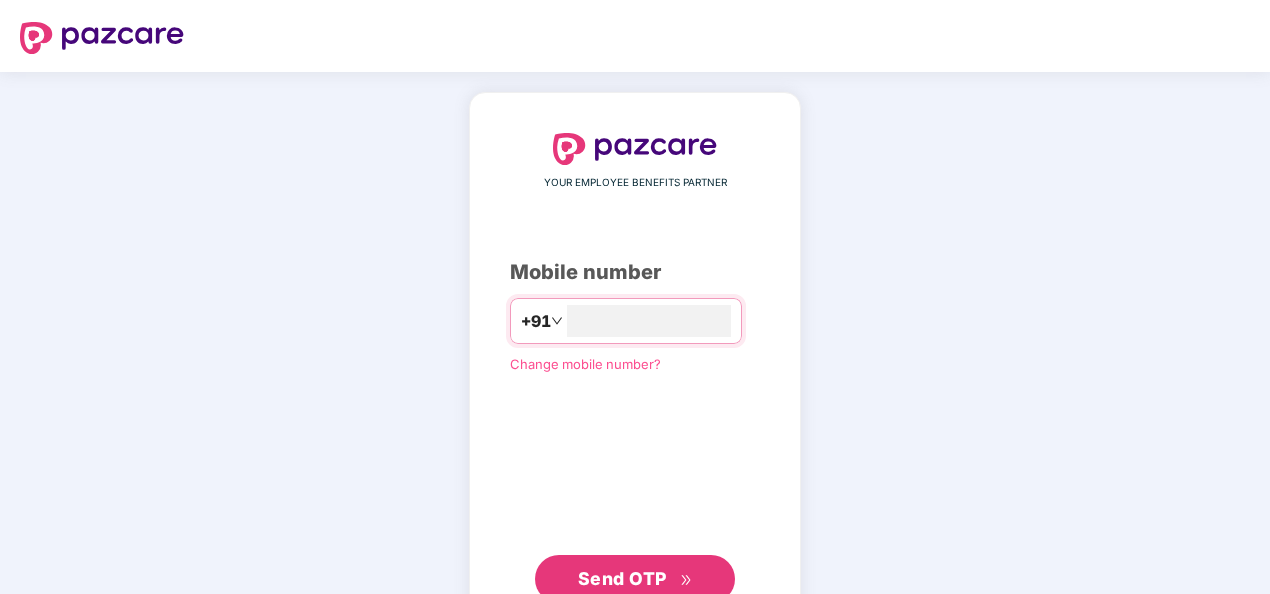 type on "**********" 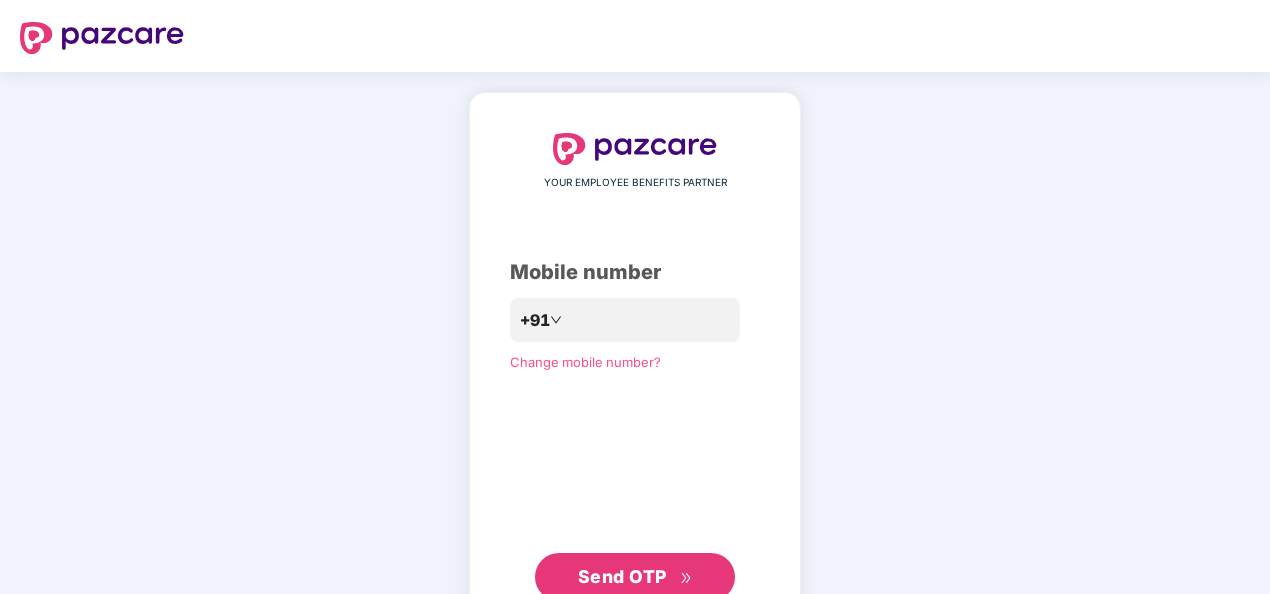 scroll, scrollTop: 66, scrollLeft: 0, axis: vertical 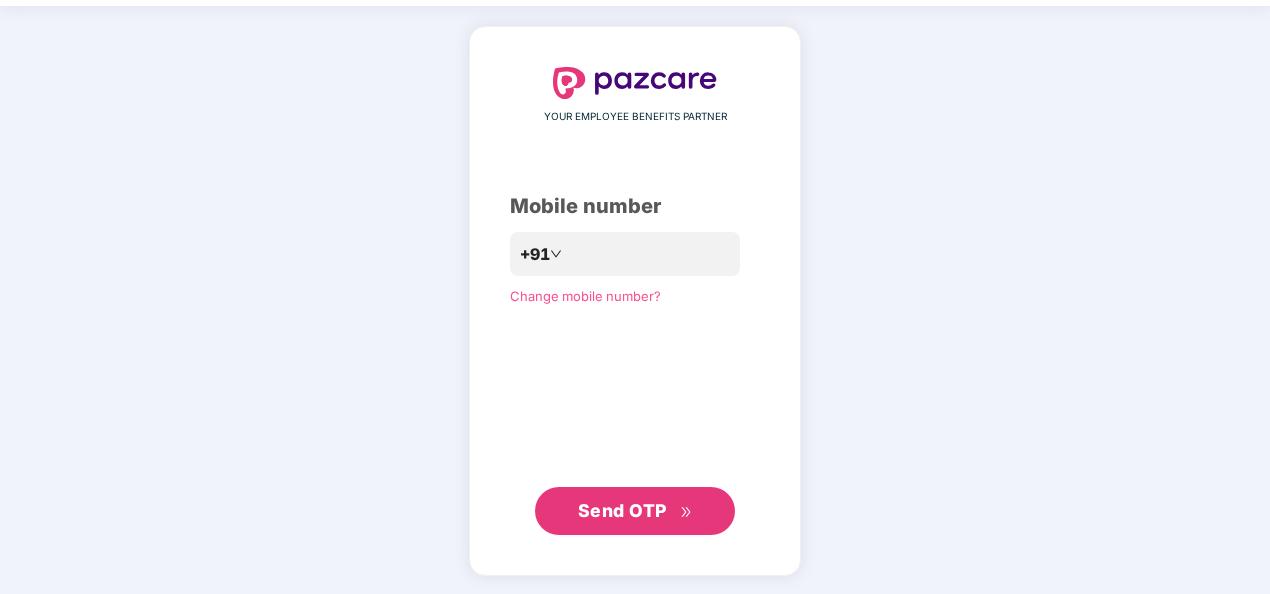 click on "Send OTP" at bounding box center (622, 510) 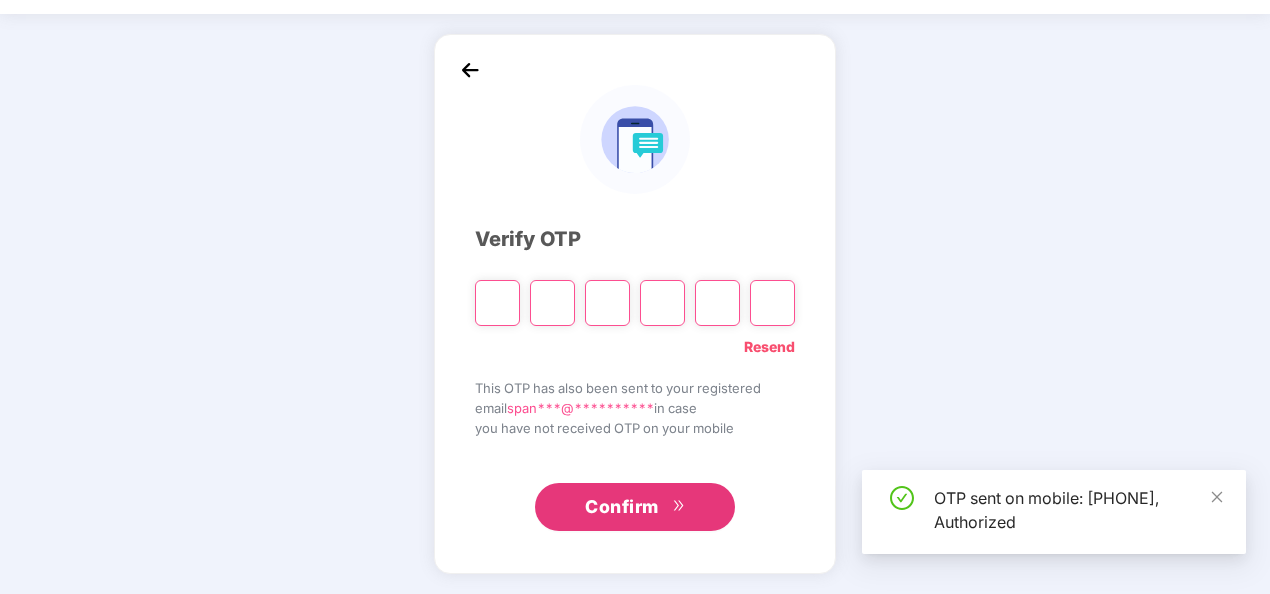 scroll, scrollTop: 58, scrollLeft: 0, axis: vertical 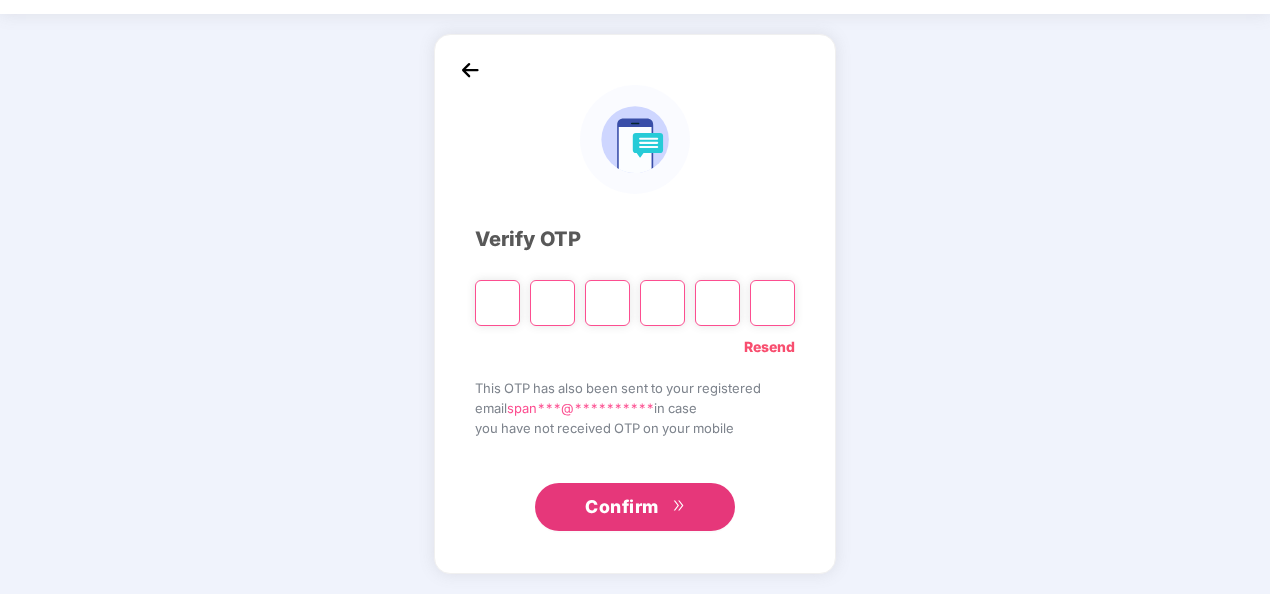 type on "*" 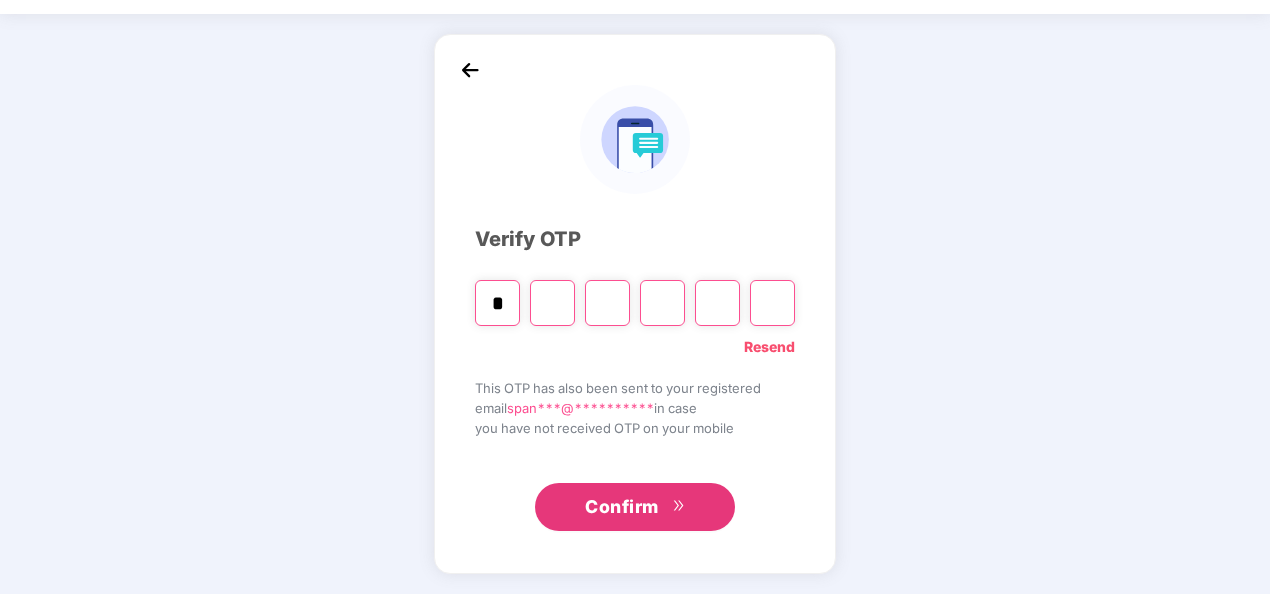type on "*" 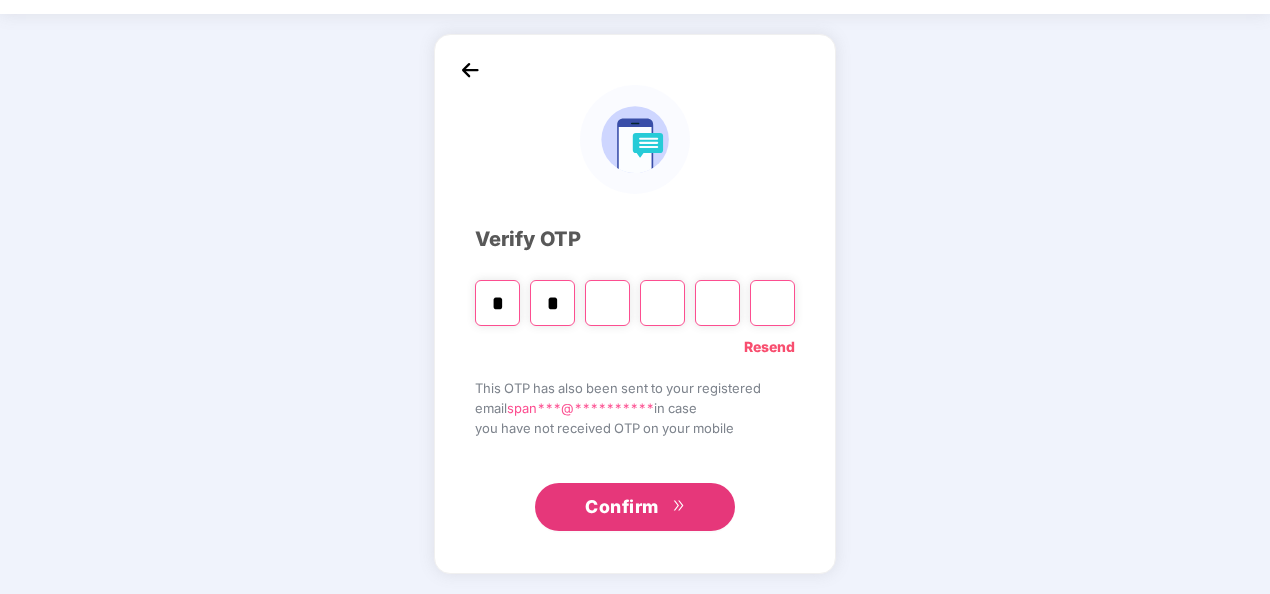 type on "*" 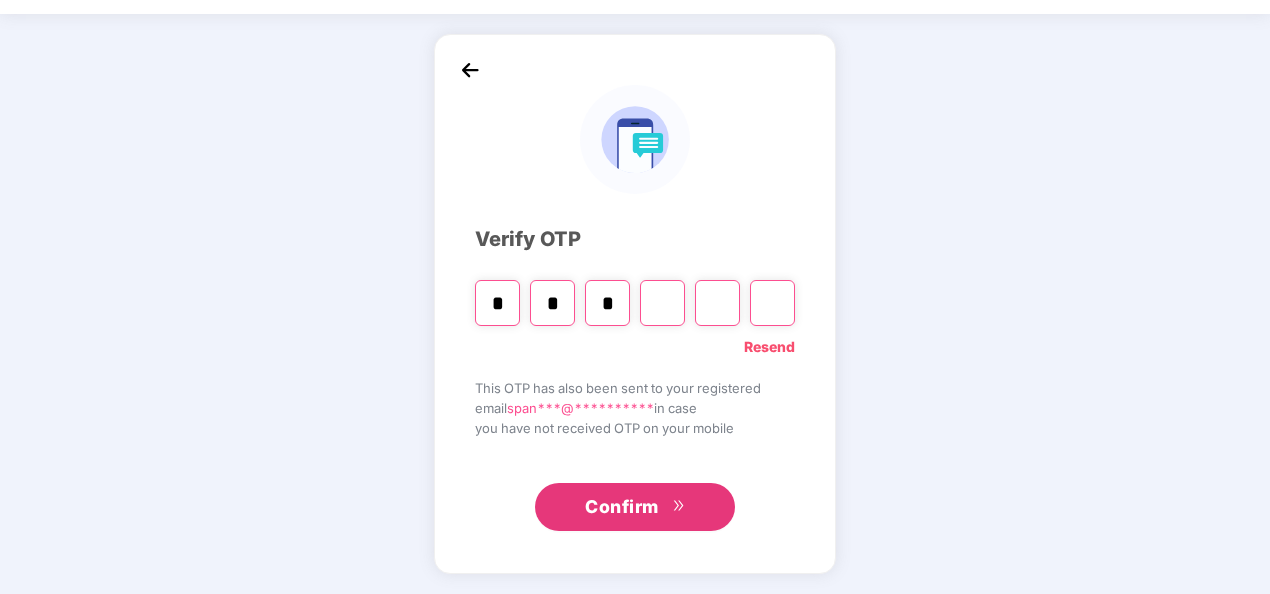 type on "*" 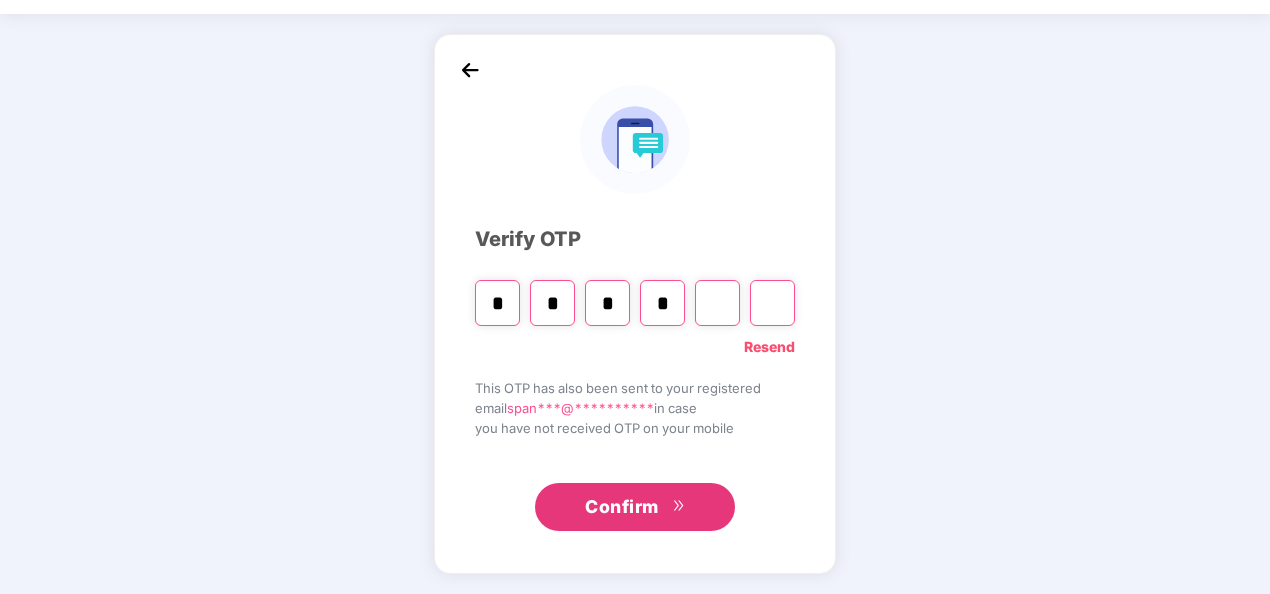 type on "*" 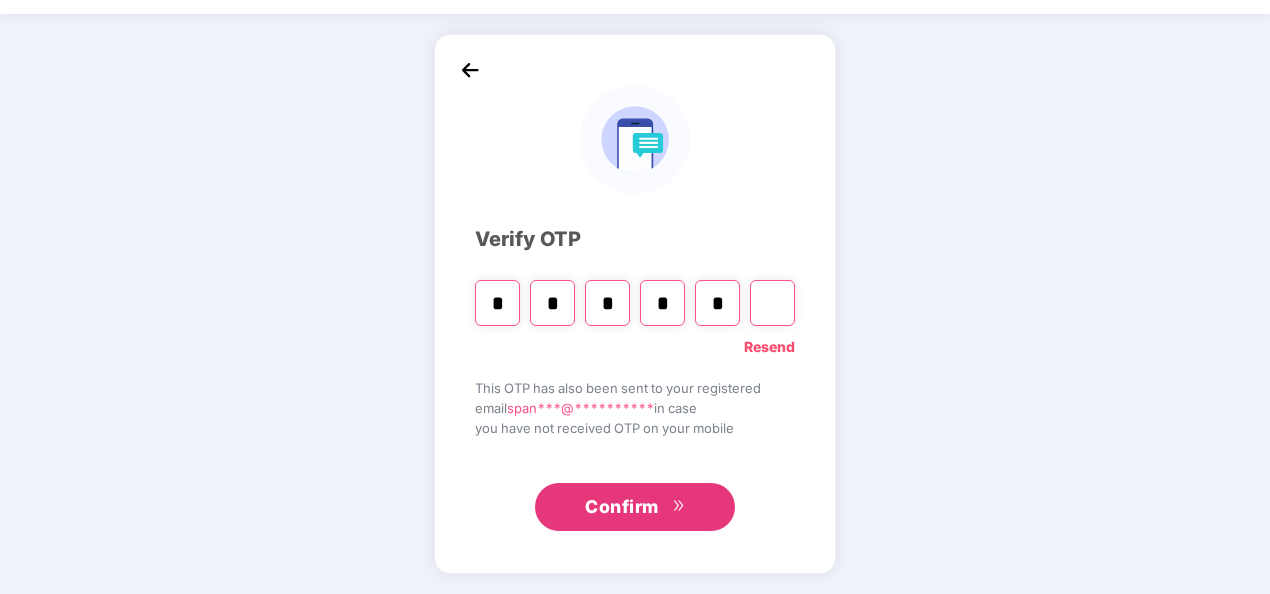 type on "*" 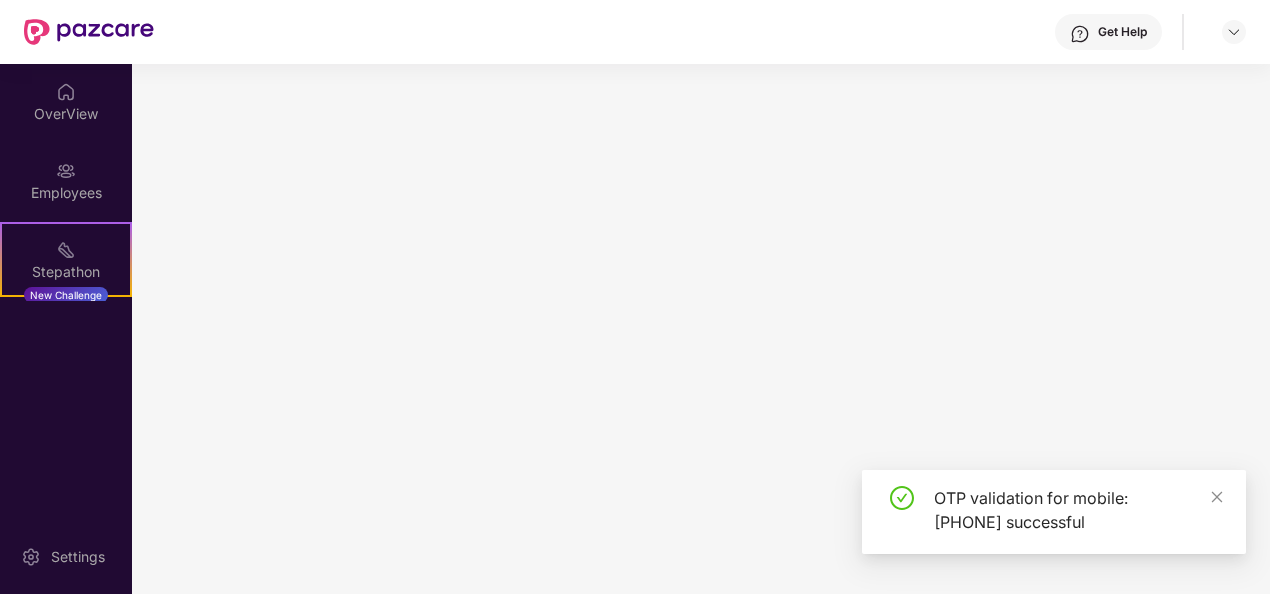 scroll, scrollTop: 0, scrollLeft: 0, axis: both 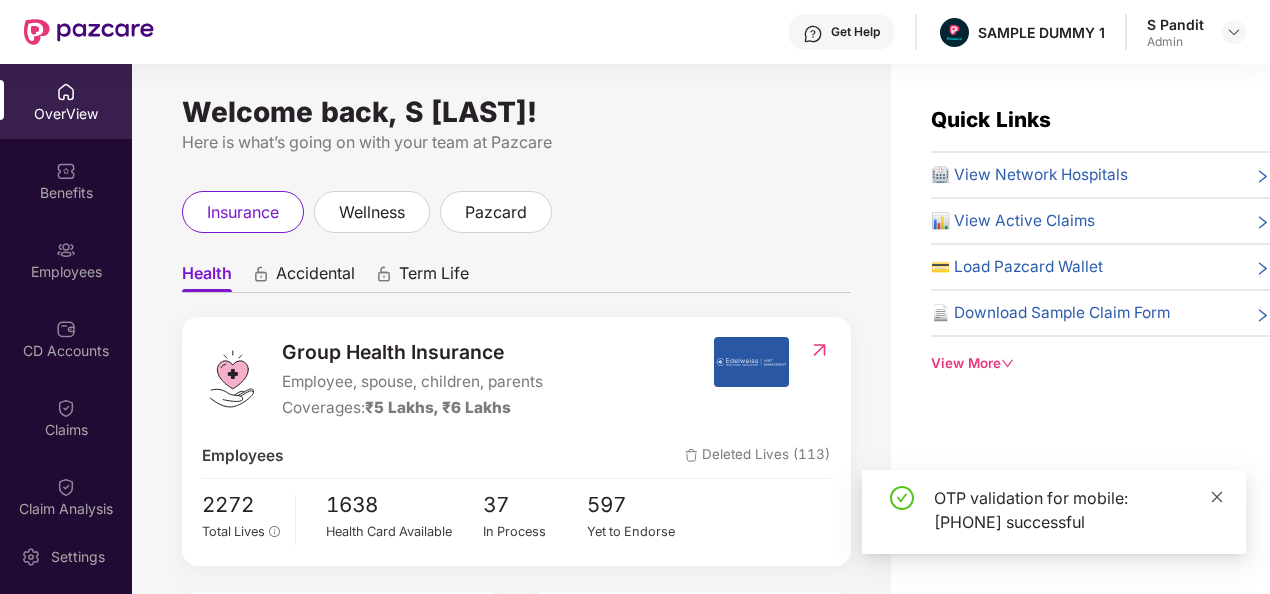 click 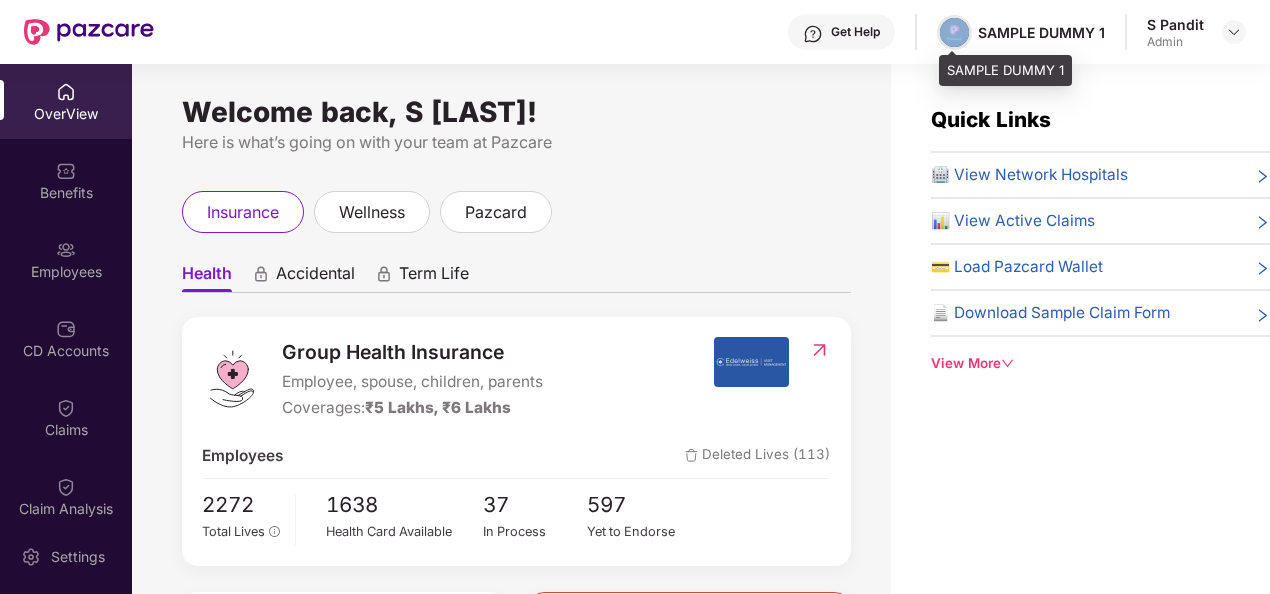 drag, startPoint x: 980, startPoint y: 34, endPoint x: 949, endPoint y: 32, distance: 31.06445 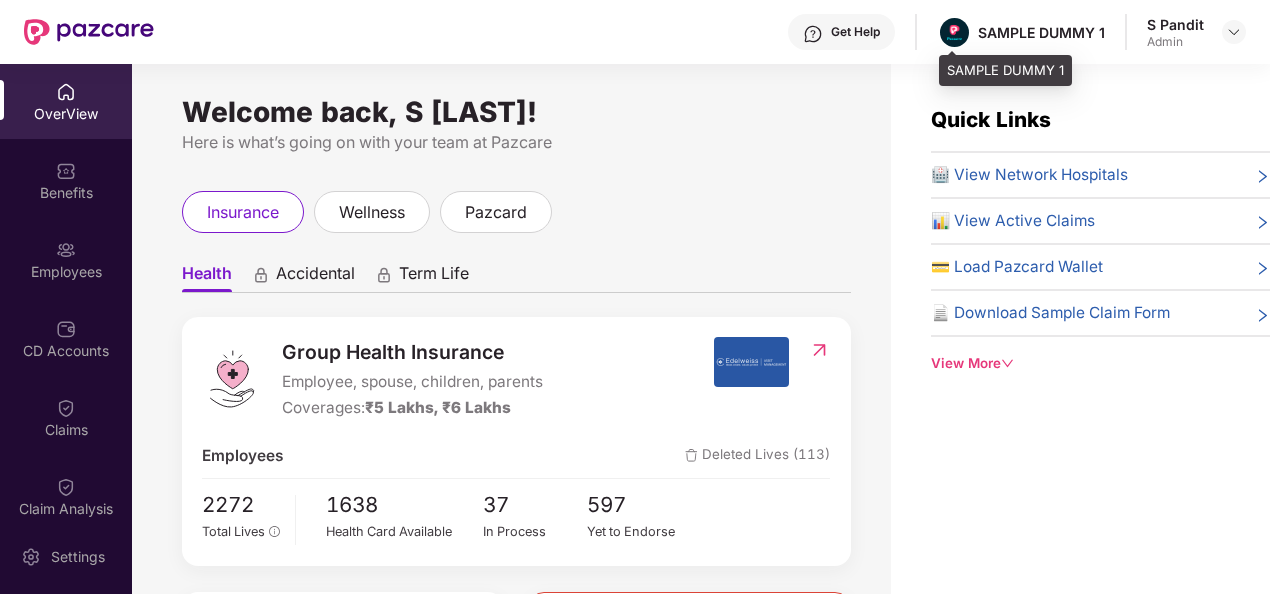 click on "SAMPLE DUMMY 1" at bounding box center (1041, 32) 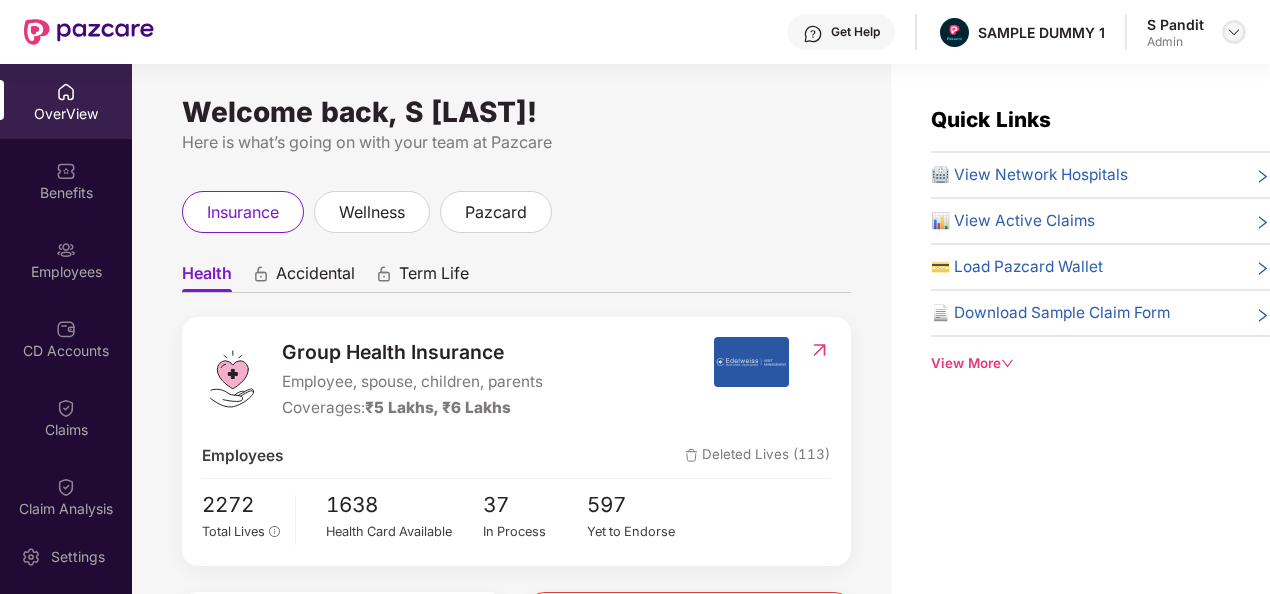 click at bounding box center [1234, 32] 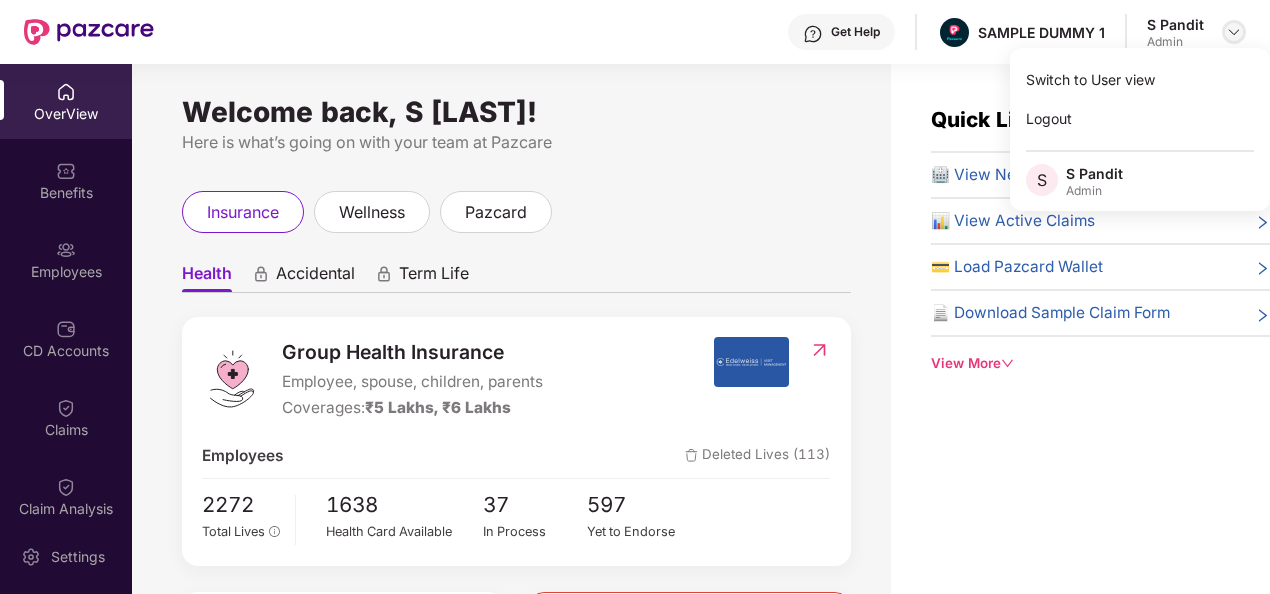 click at bounding box center [1234, 32] 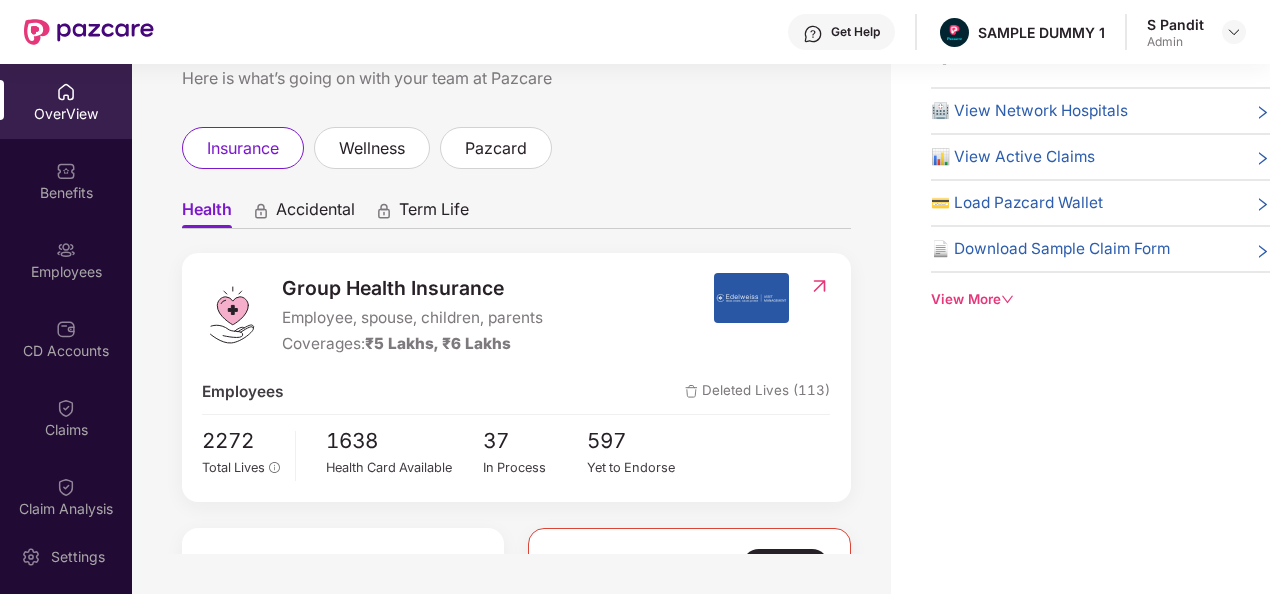scroll, scrollTop: 61, scrollLeft: 0, axis: vertical 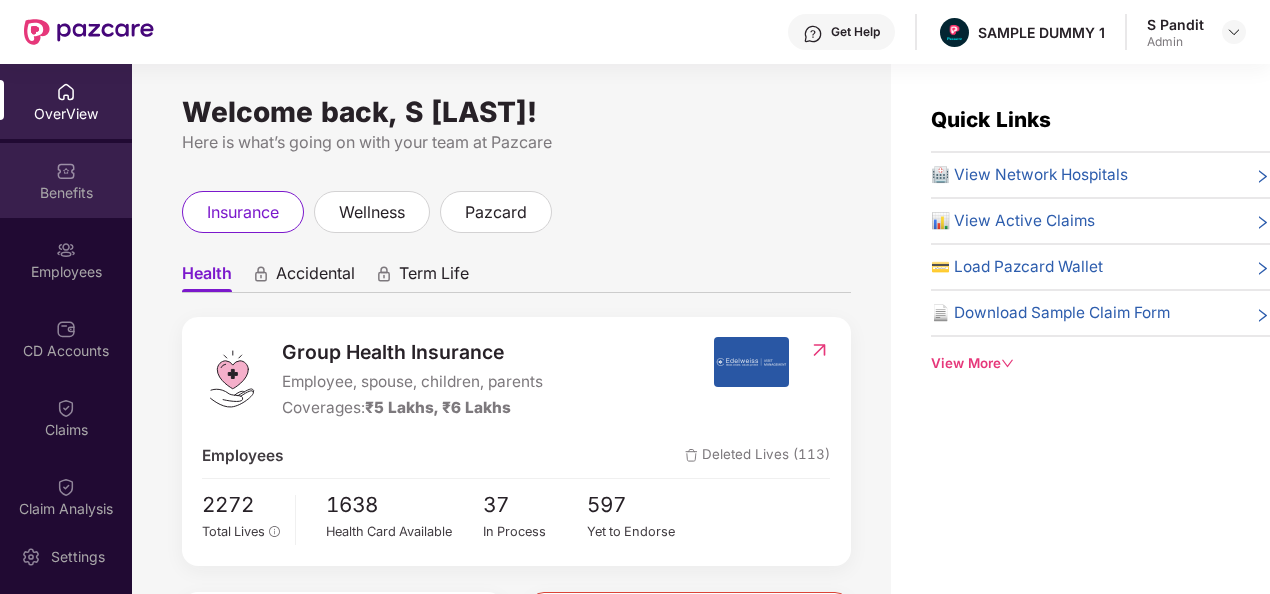 click on "Benefits" at bounding box center [66, 193] 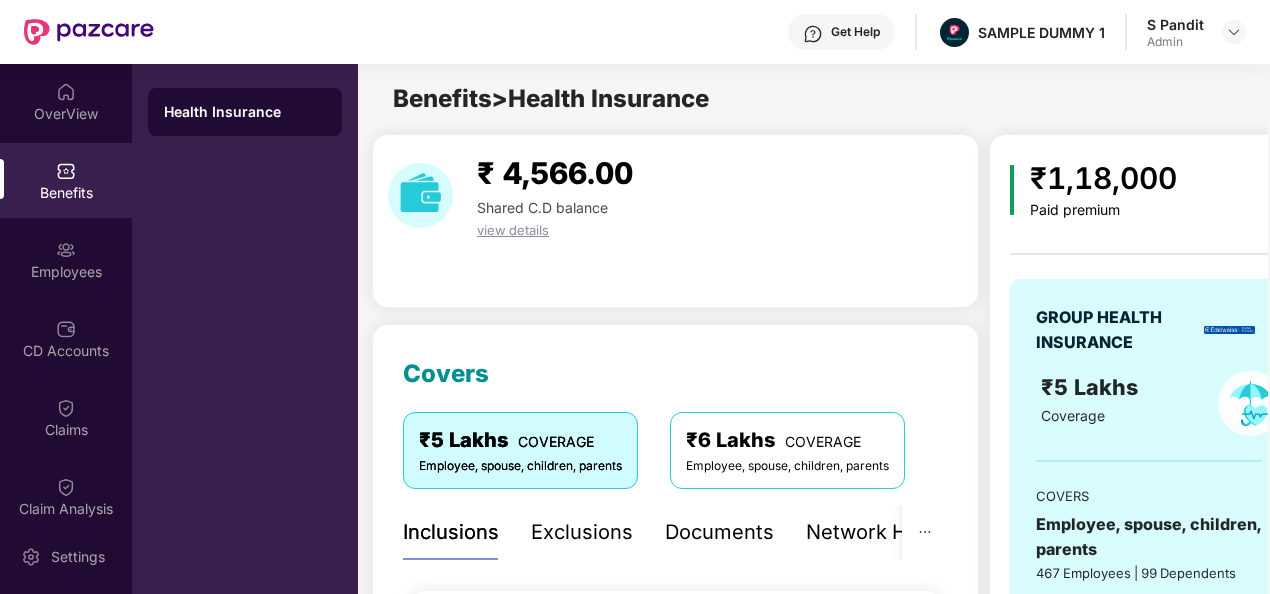 click on "Health Insurance" at bounding box center (245, 112) 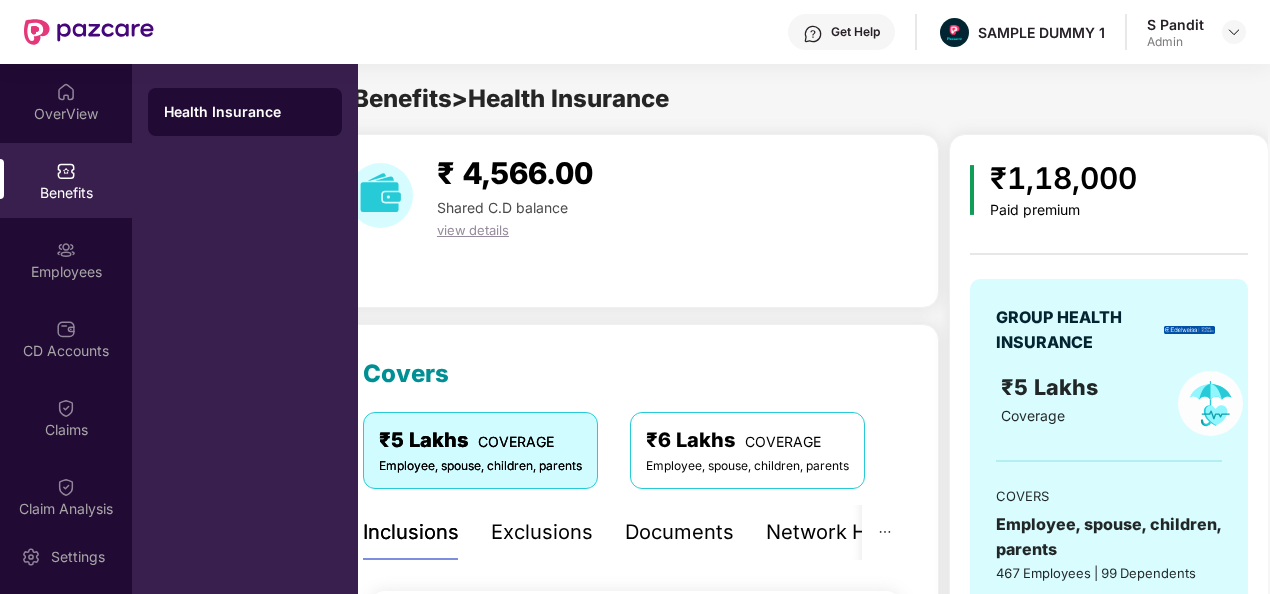 scroll, scrollTop: 0, scrollLeft: 0, axis: both 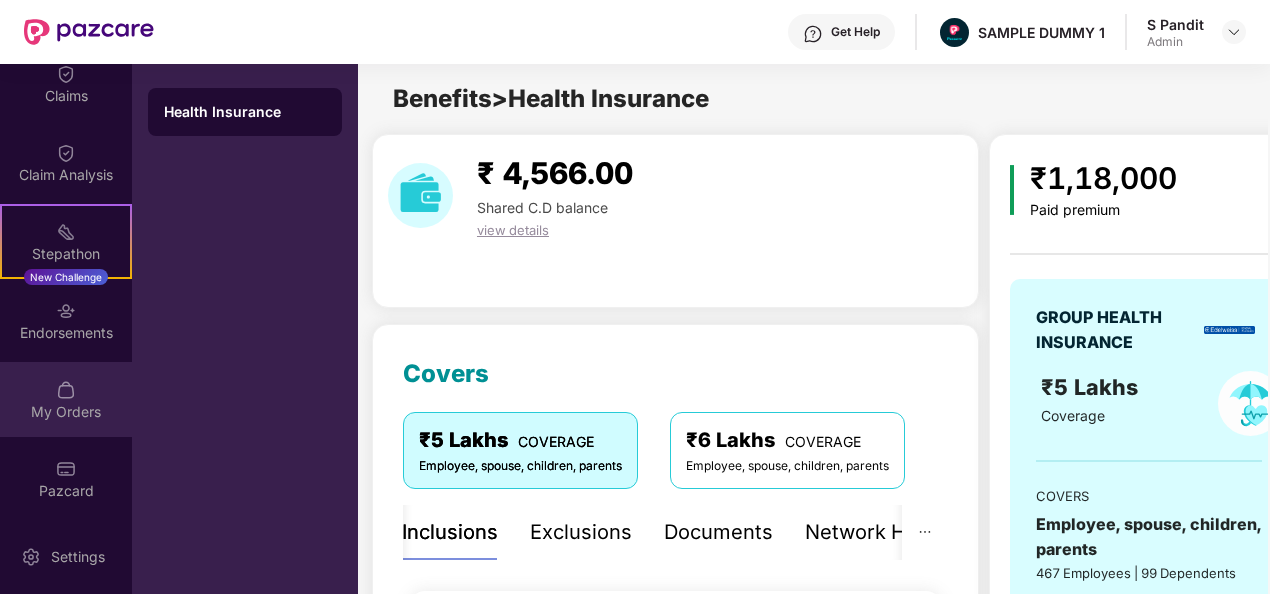 click on "My Orders" at bounding box center [66, 412] 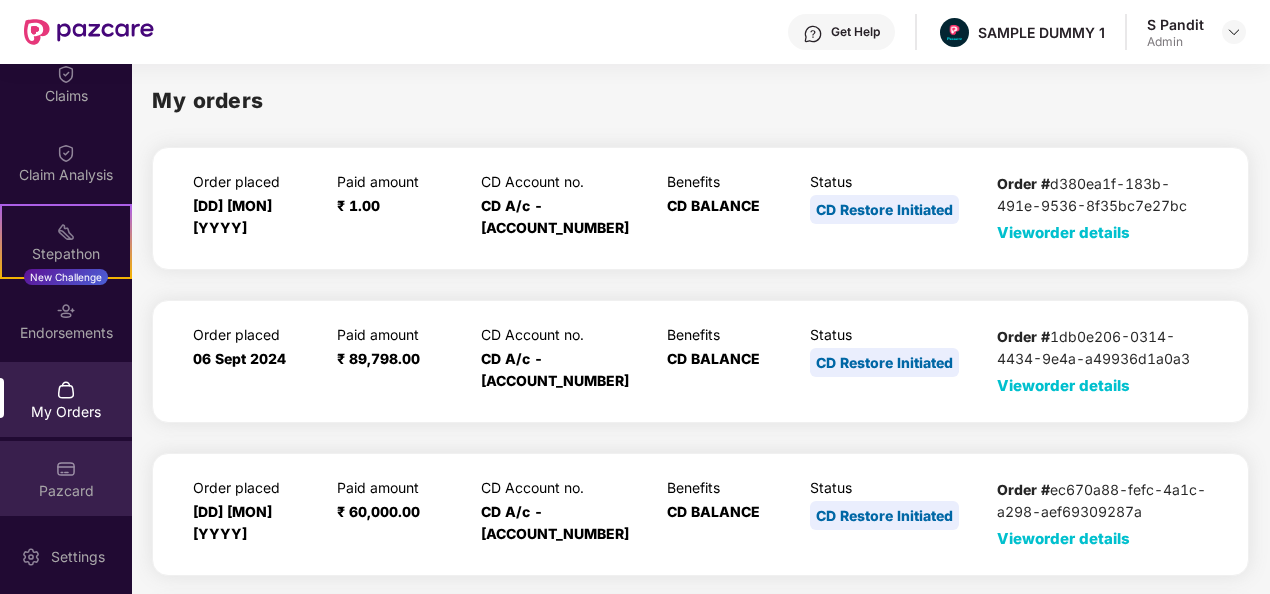 click on "Pazcard" at bounding box center [66, 491] 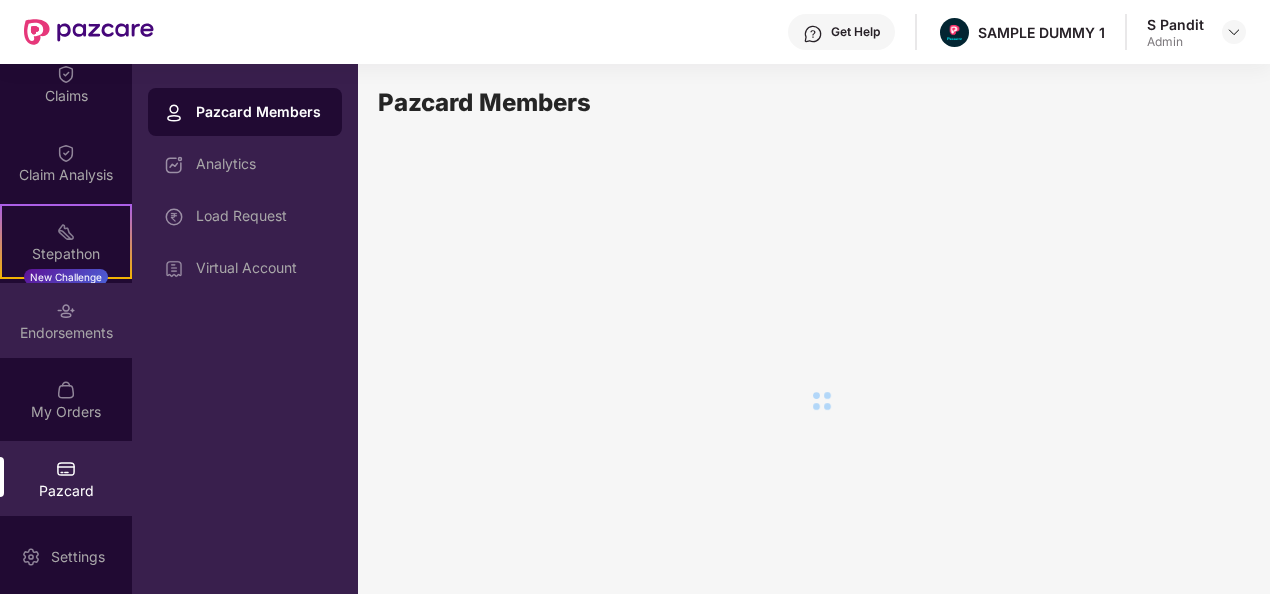 scroll, scrollTop: 0, scrollLeft: 0, axis: both 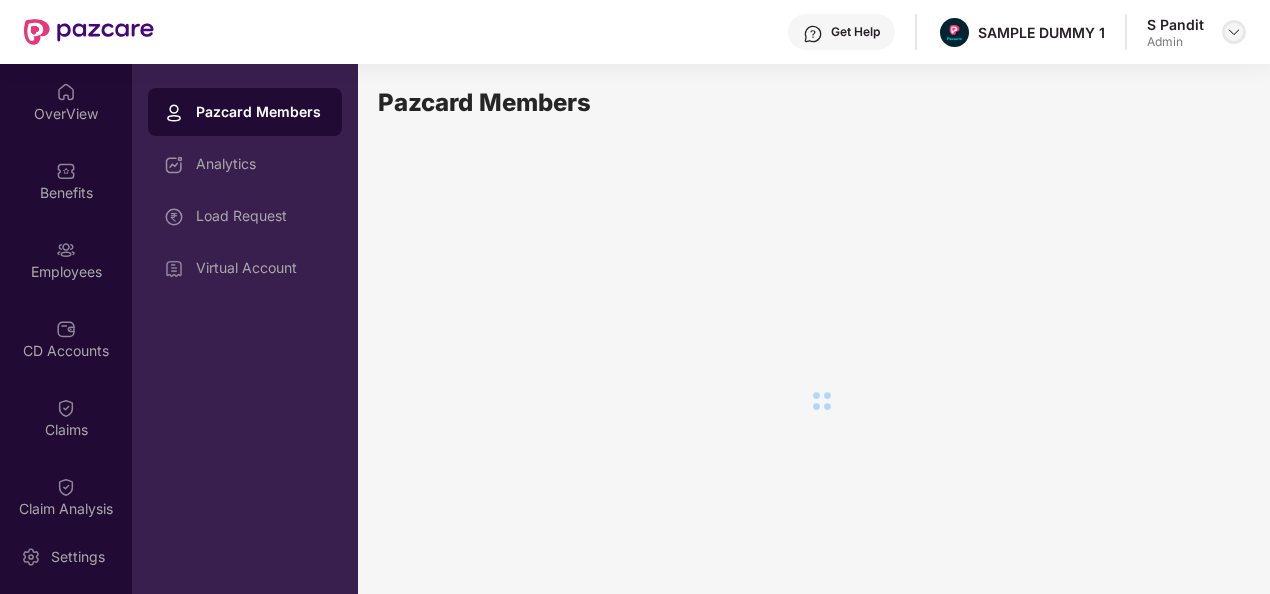 click at bounding box center (1234, 32) 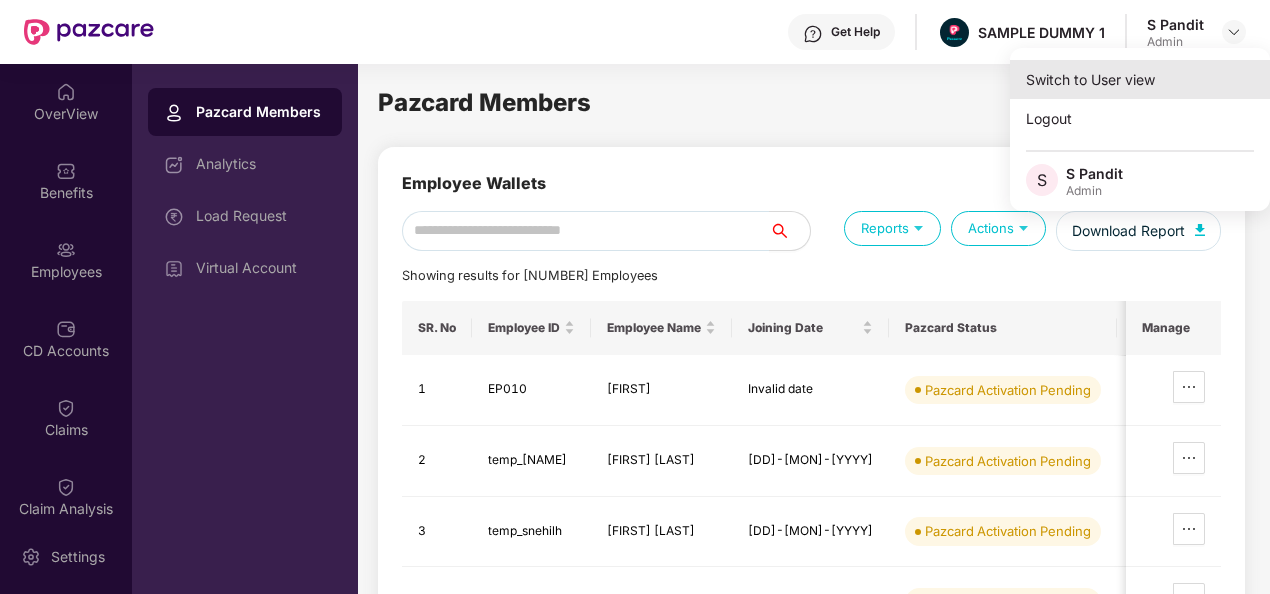 click on "Switch to User view" at bounding box center [1140, 79] 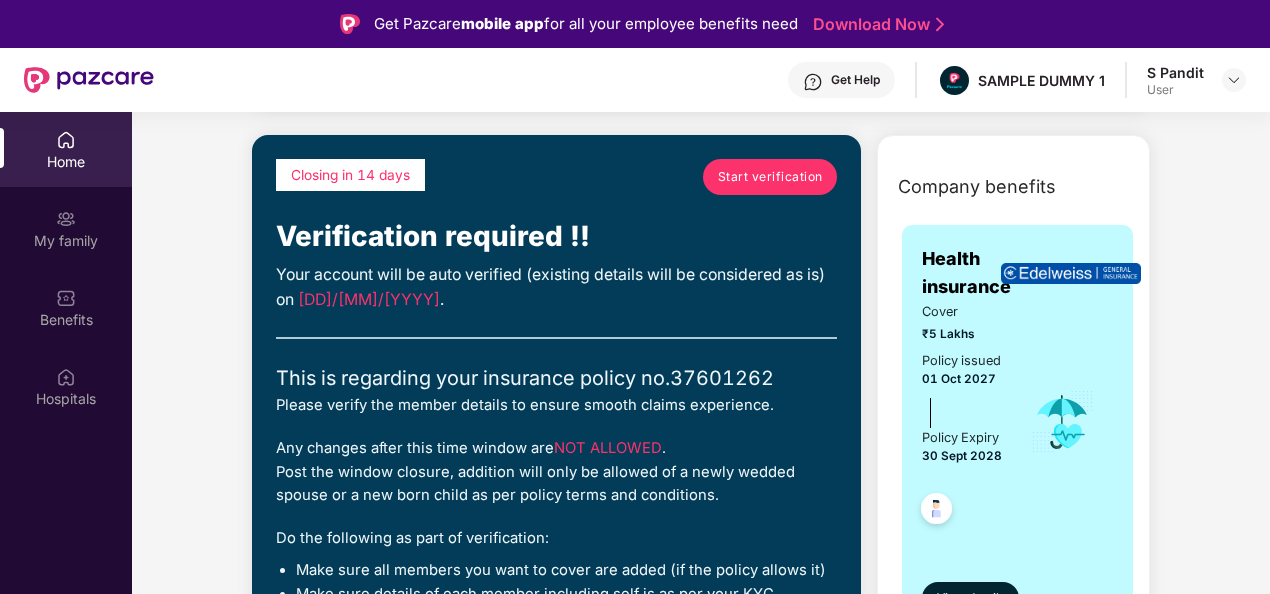 scroll, scrollTop: 0, scrollLeft: 0, axis: both 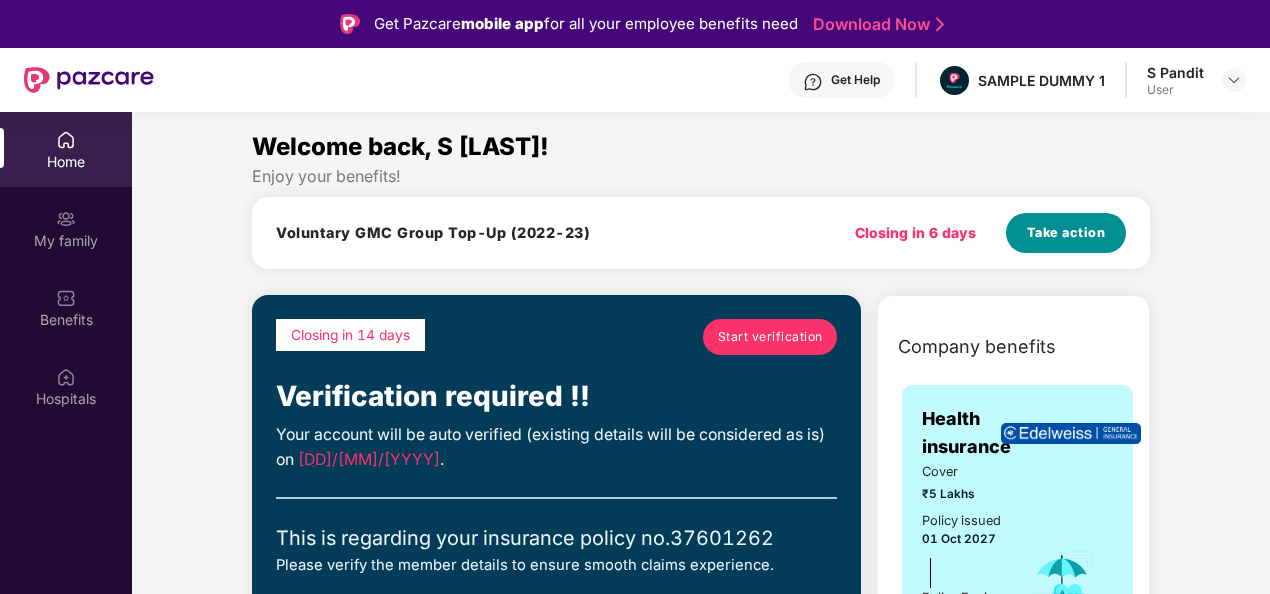 click on "Take action" at bounding box center (1066, 233) 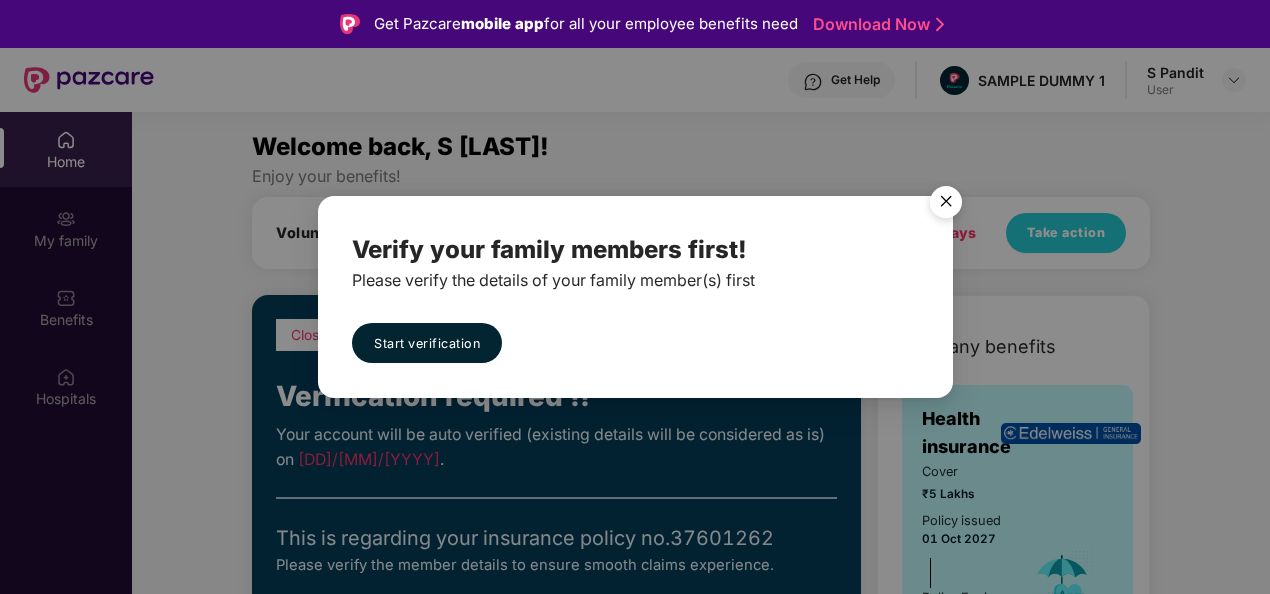click at bounding box center [946, 205] 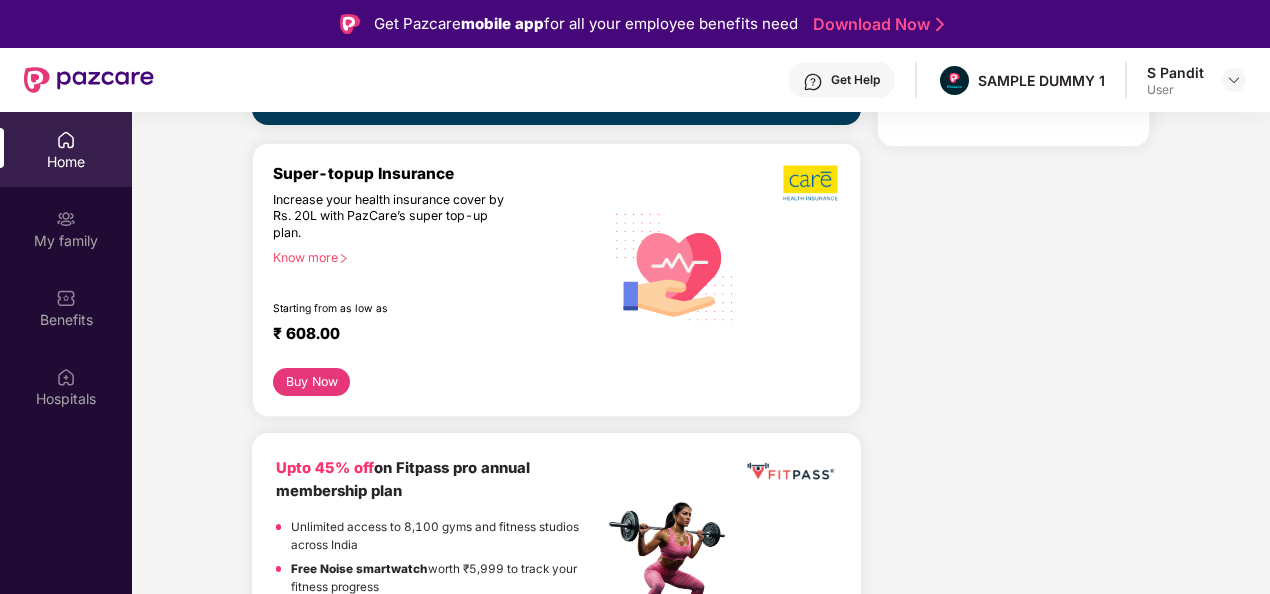 scroll, scrollTop: 0, scrollLeft: 0, axis: both 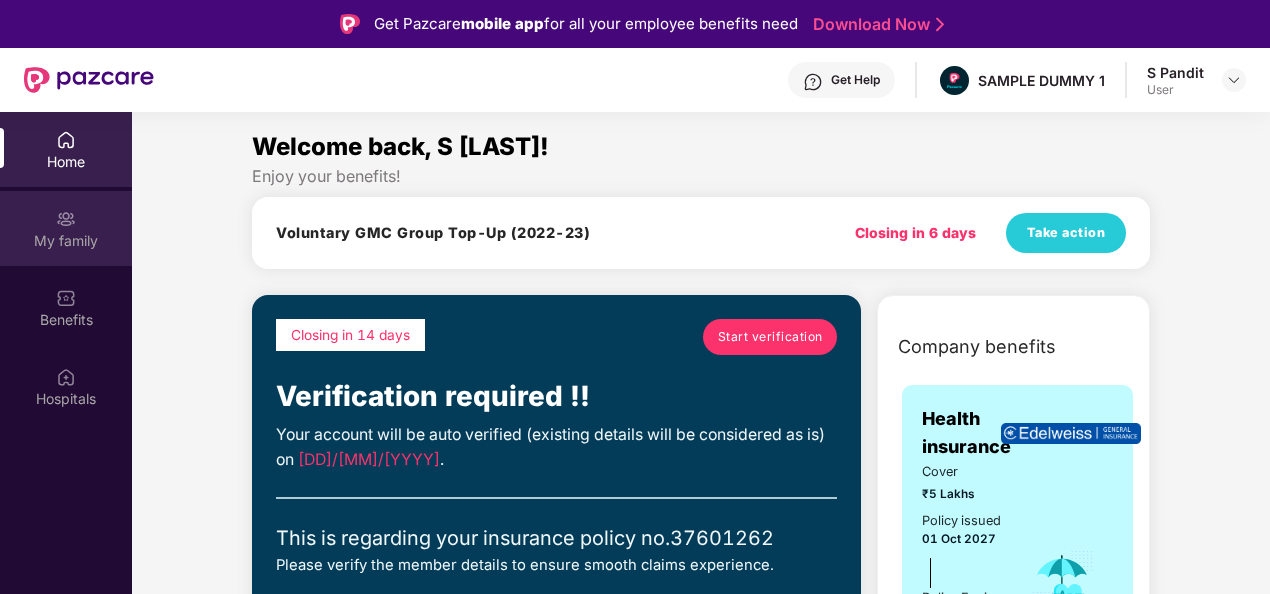 click on "My family" at bounding box center [66, 241] 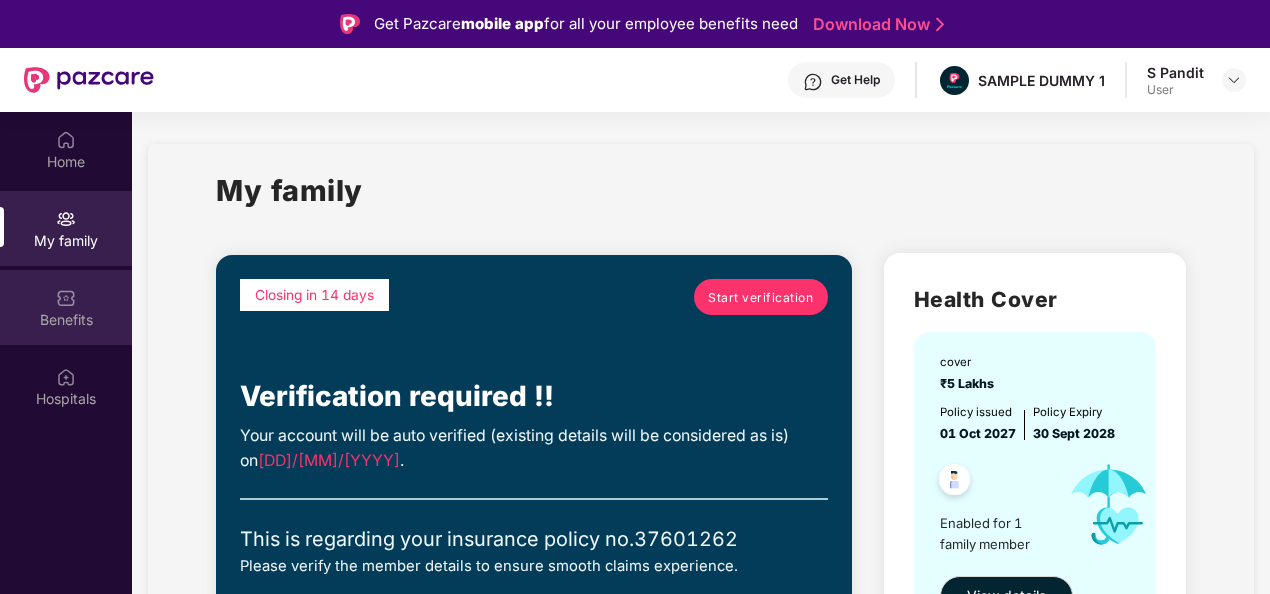 click at bounding box center [66, 298] 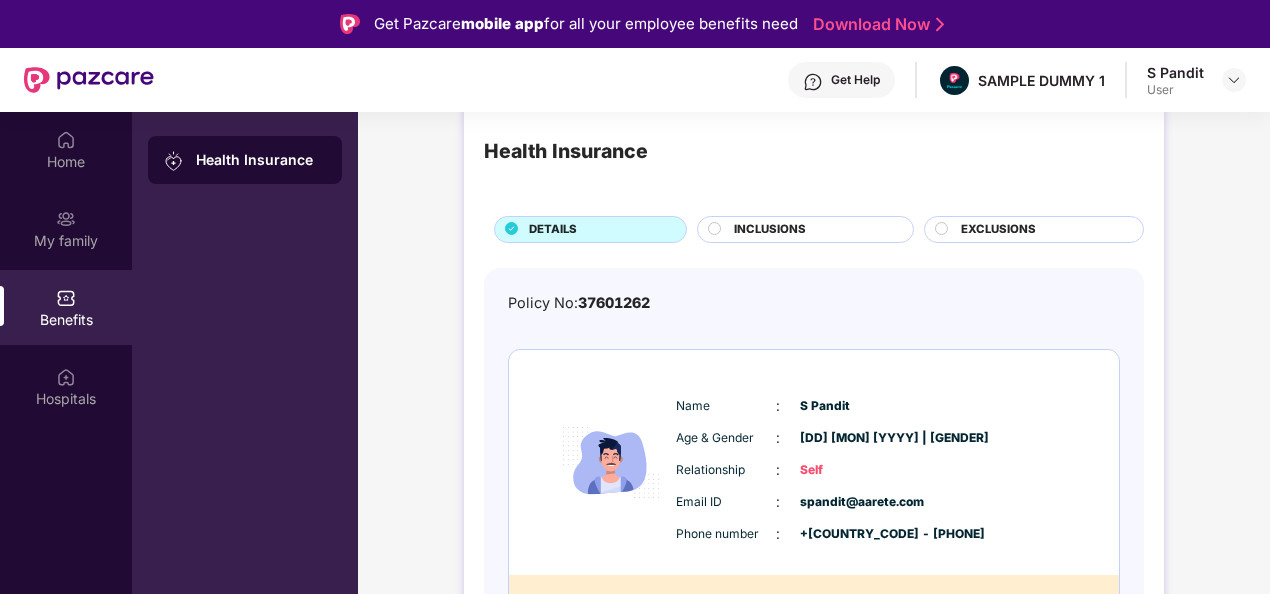 scroll, scrollTop: 88, scrollLeft: 0, axis: vertical 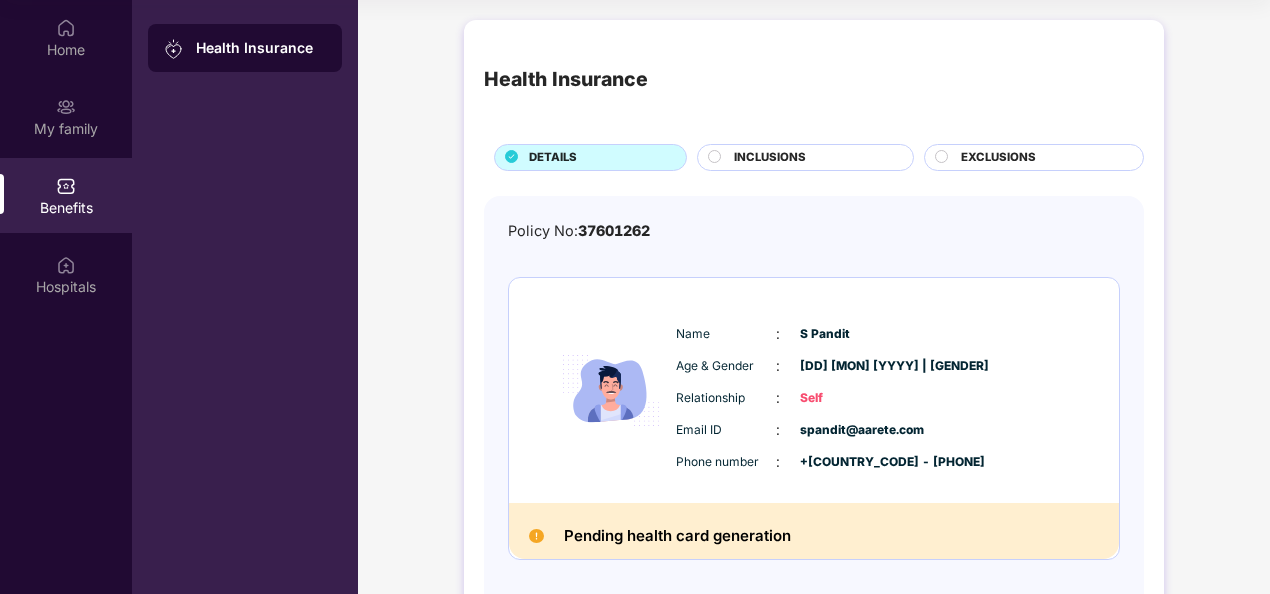 click on "INCLUSIONS" at bounding box center (770, 158) 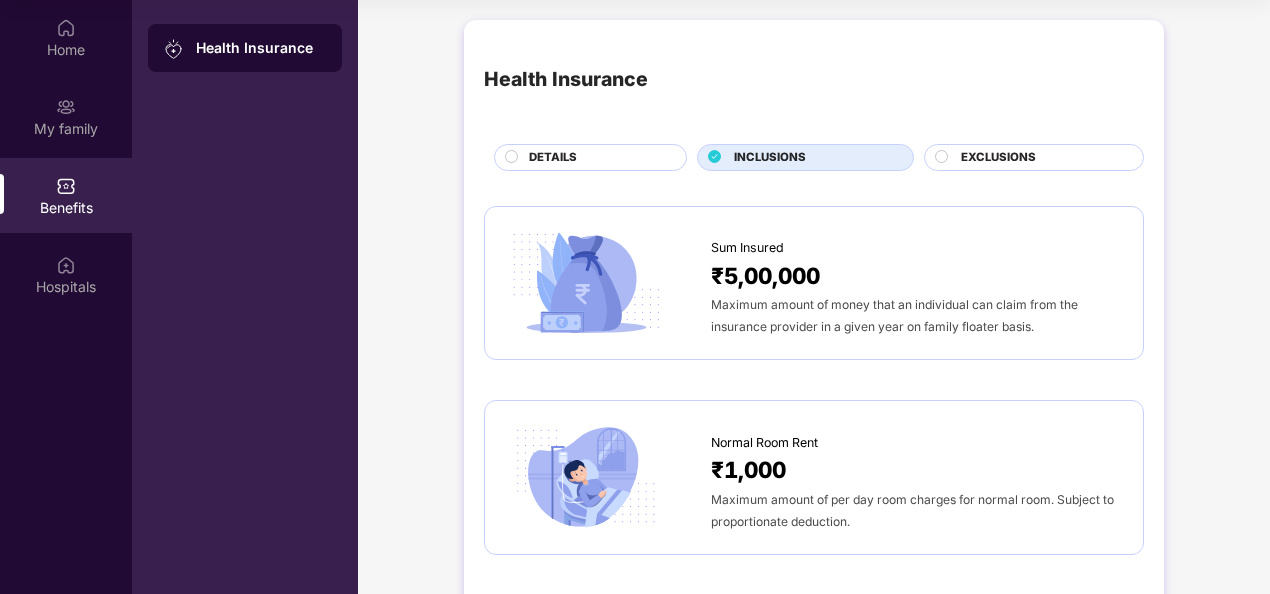 click on "EXCLUSIONS" at bounding box center [998, 158] 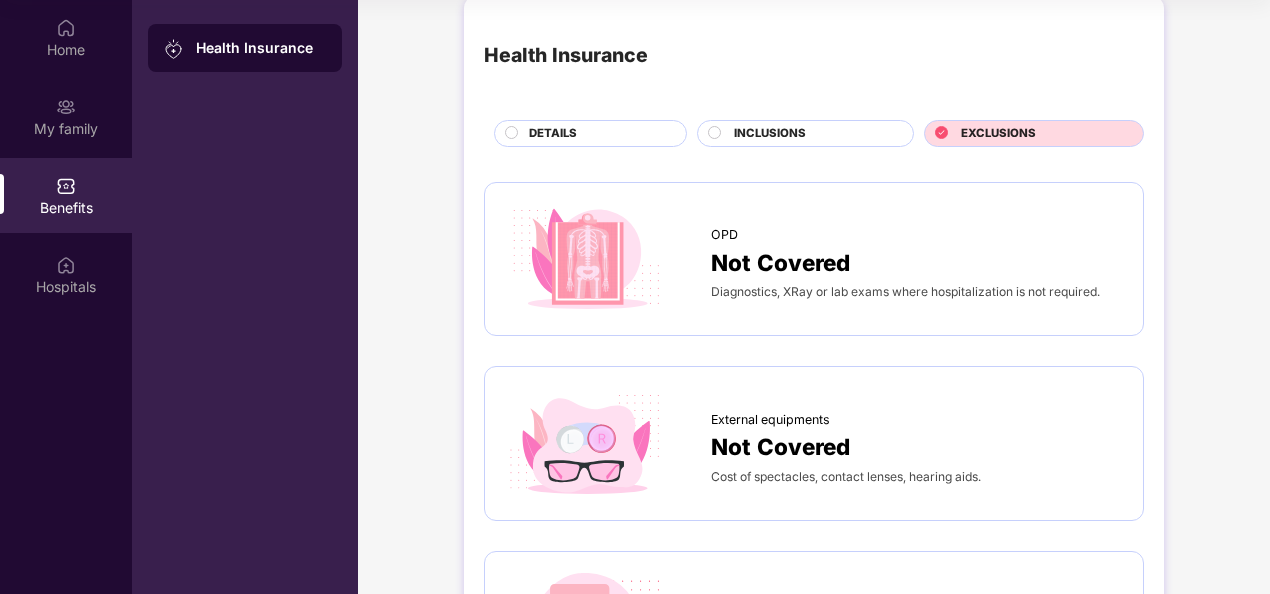 scroll, scrollTop: 0, scrollLeft: 0, axis: both 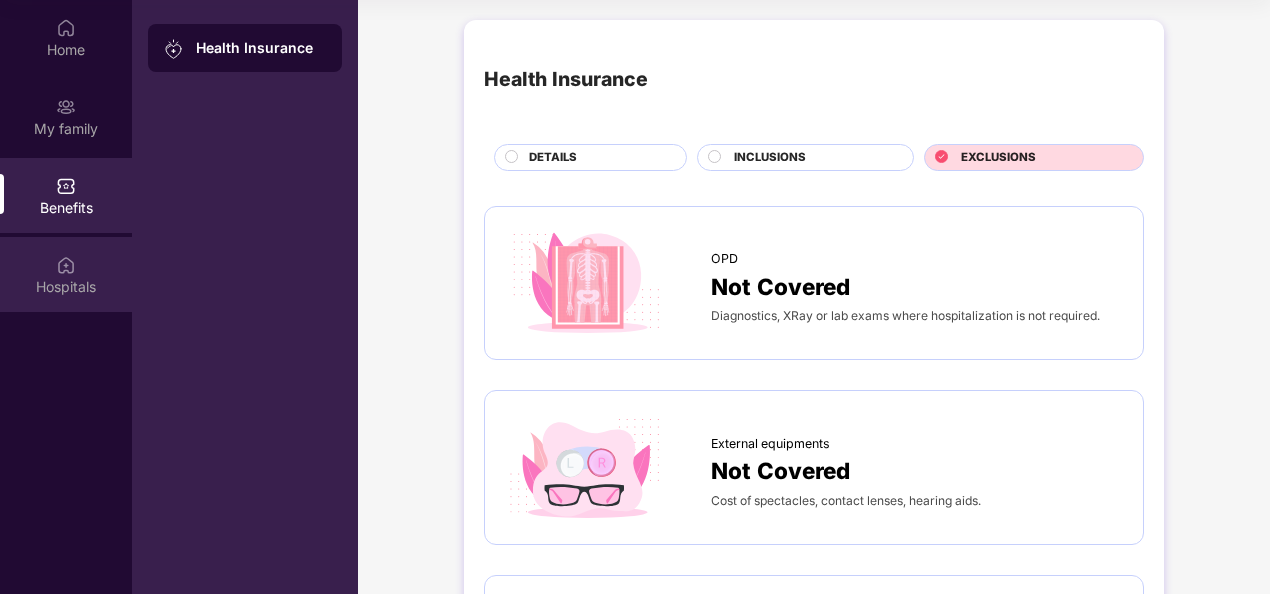 click on "Hospitals" at bounding box center [66, 287] 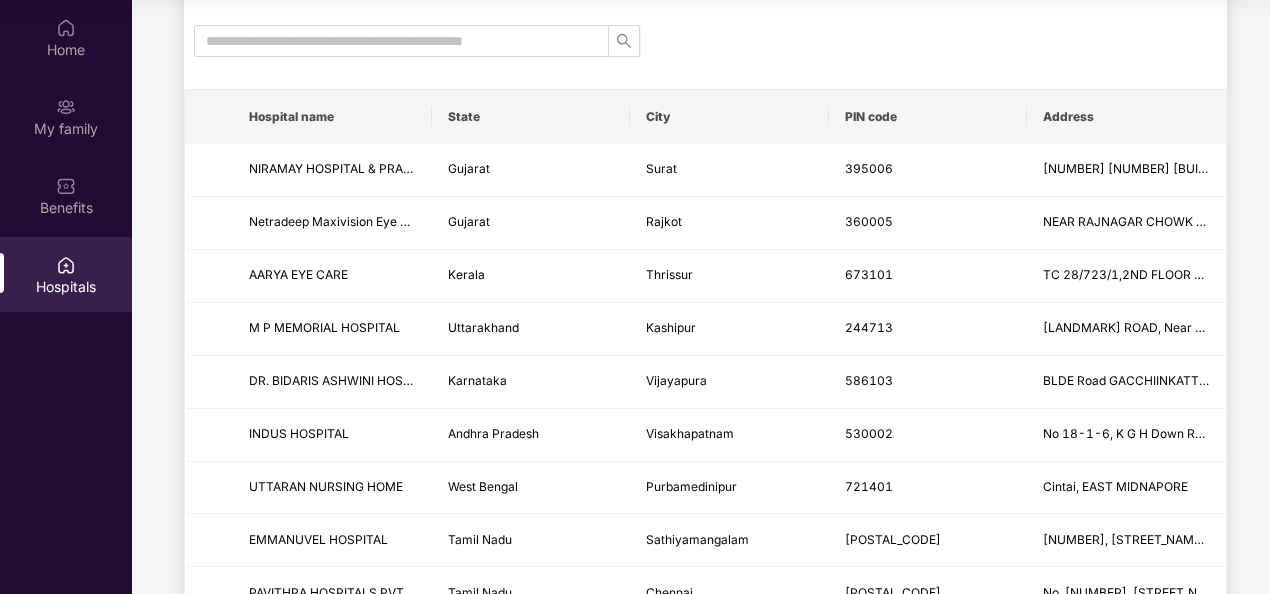 scroll, scrollTop: 0, scrollLeft: 0, axis: both 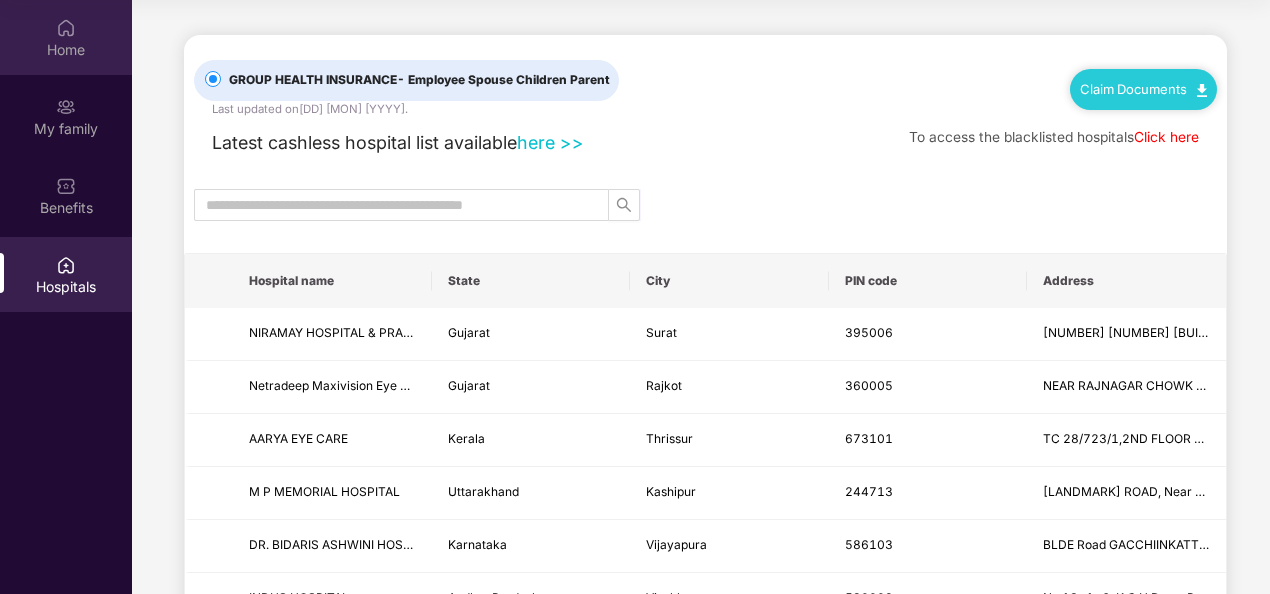 click on "Home" at bounding box center (66, 37) 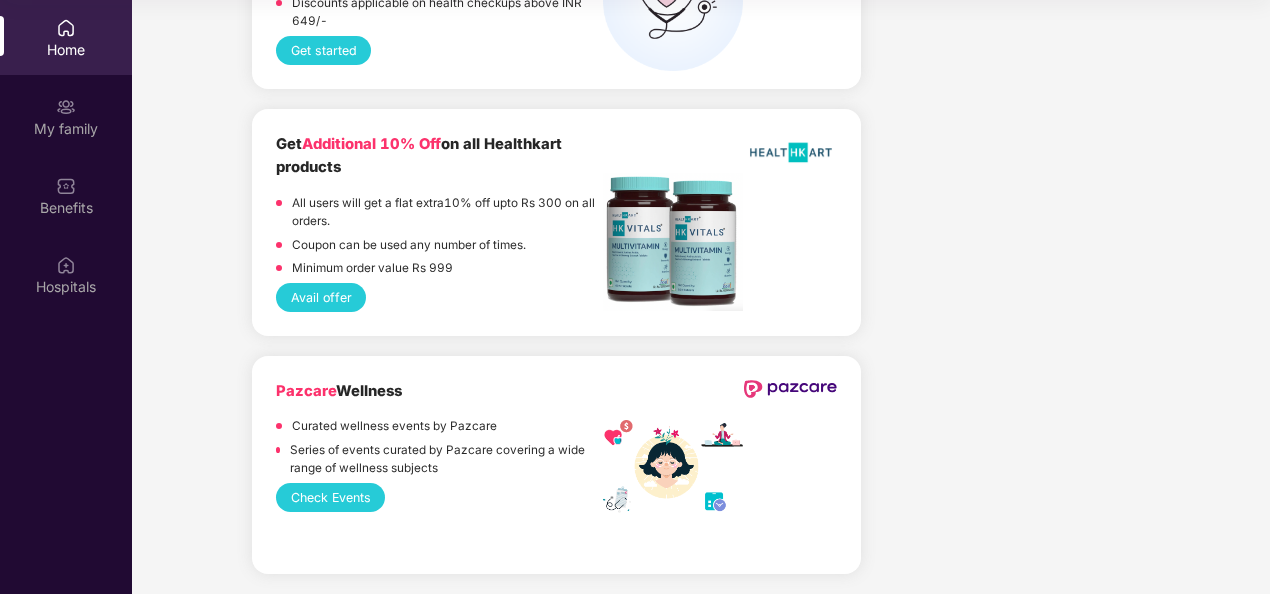 scroll, scrollTop: 5006, scrollLeft: 0, axis: vertical 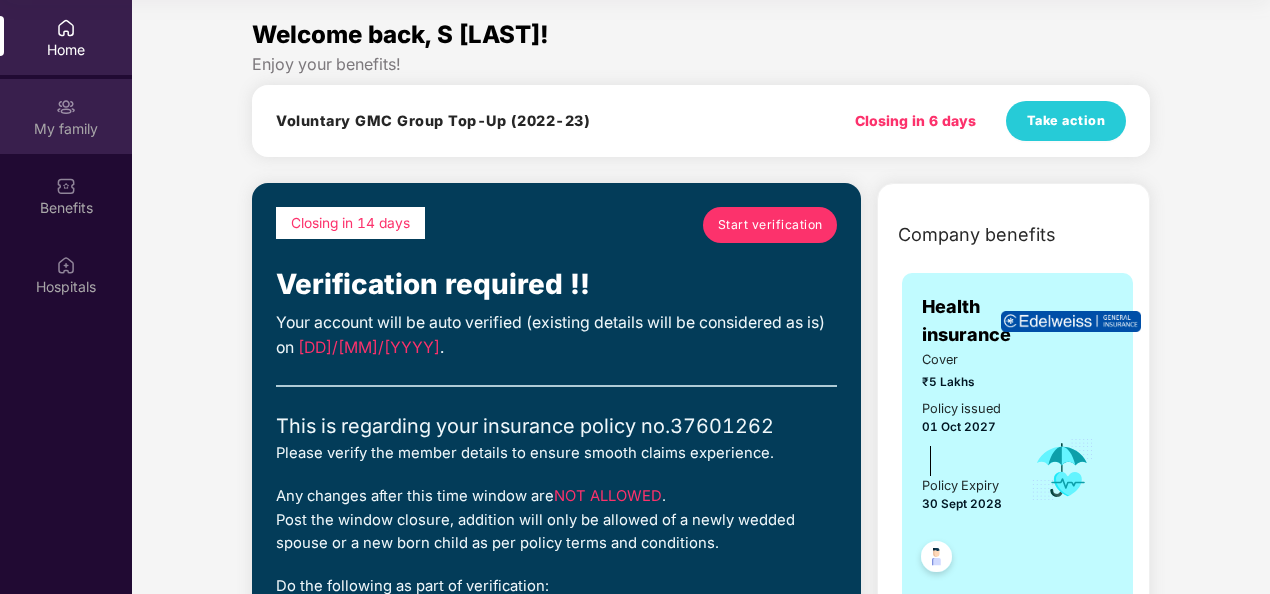 click on "My family" at bounding box center (66, 129) 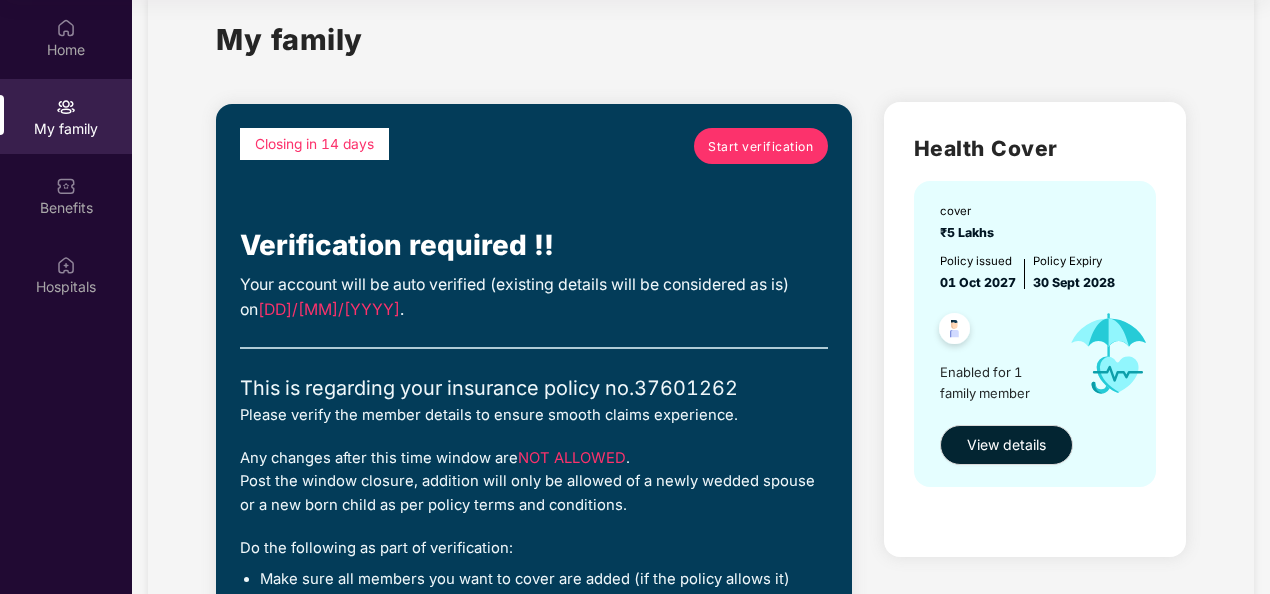 scroll, scrollTop: 0, scrollLeft: 0, axis: both 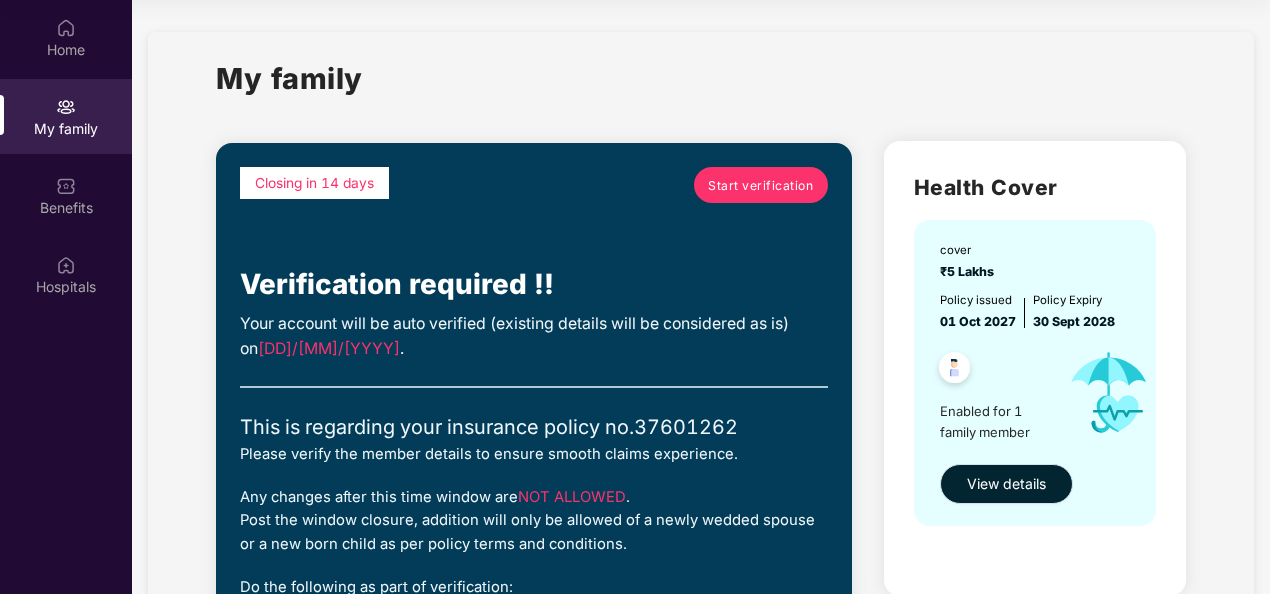 click on "View details" at bounding box center (1006, 484) 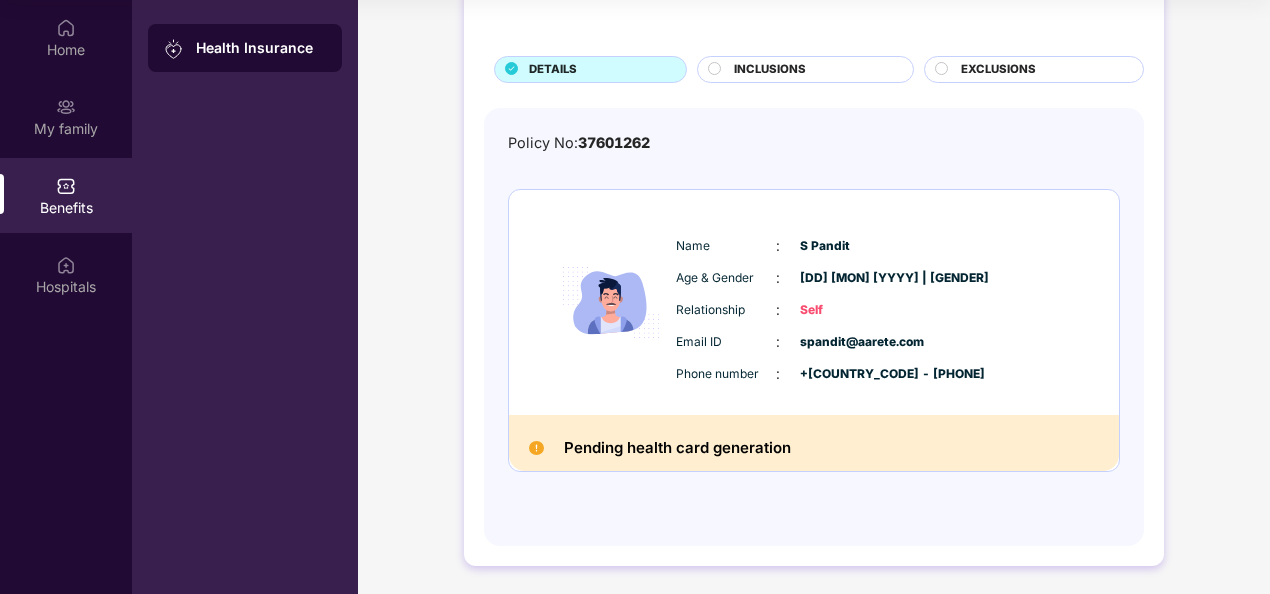 scroll, scrollTop: 88, scrollLeft: 0, axis: vertical 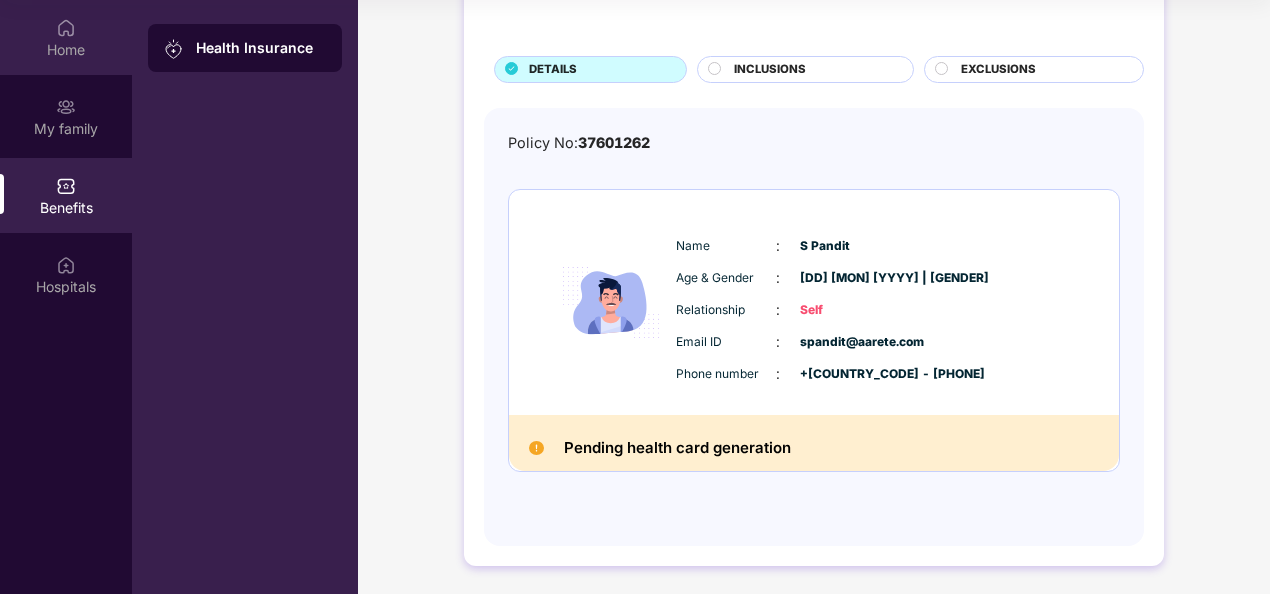 click on "Home" at bounding box center [66, 50] 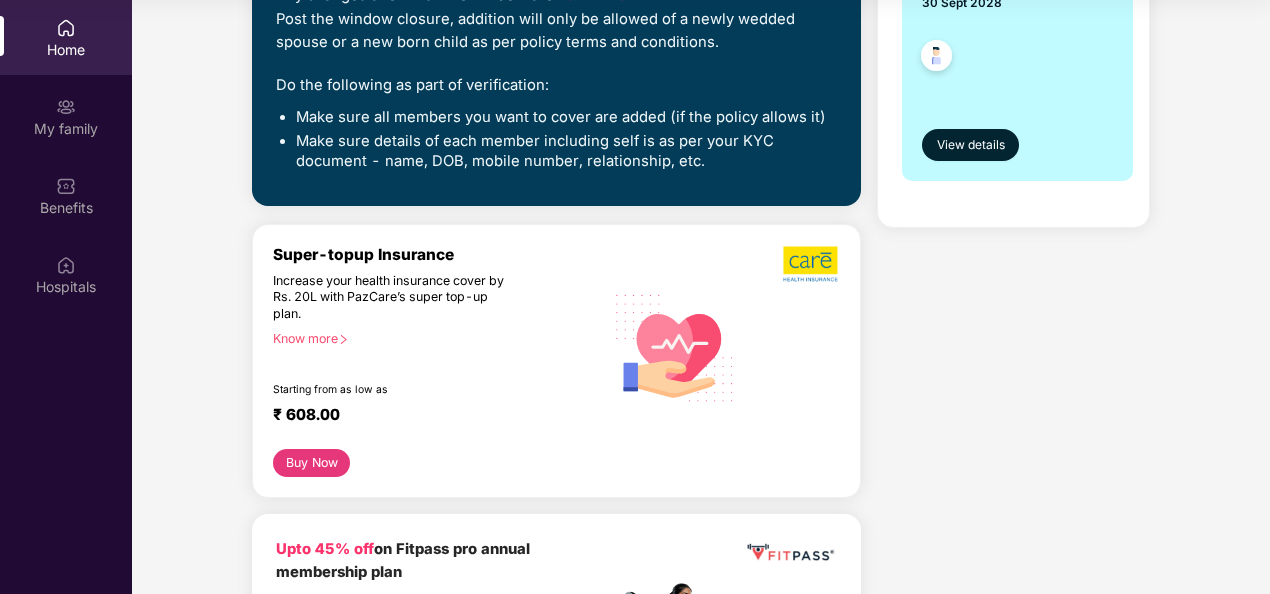 scroll, scrollTop: 502, scrollLeft: 0, axis: vertical 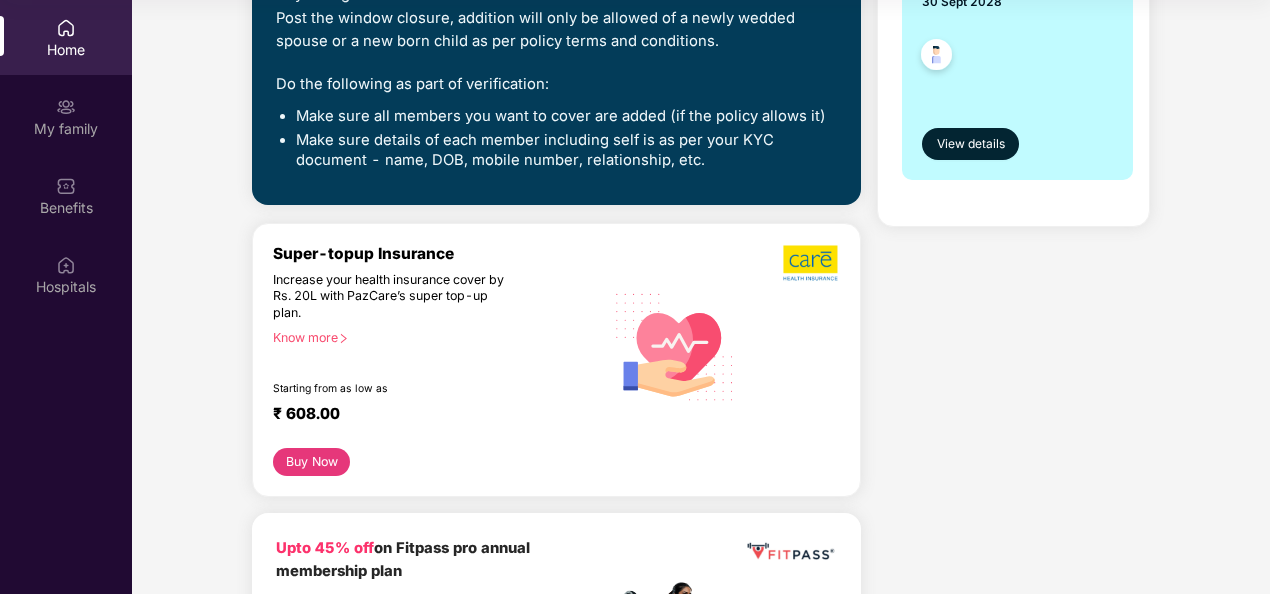 click on "Buy Now" at bounding box center [311, 462] 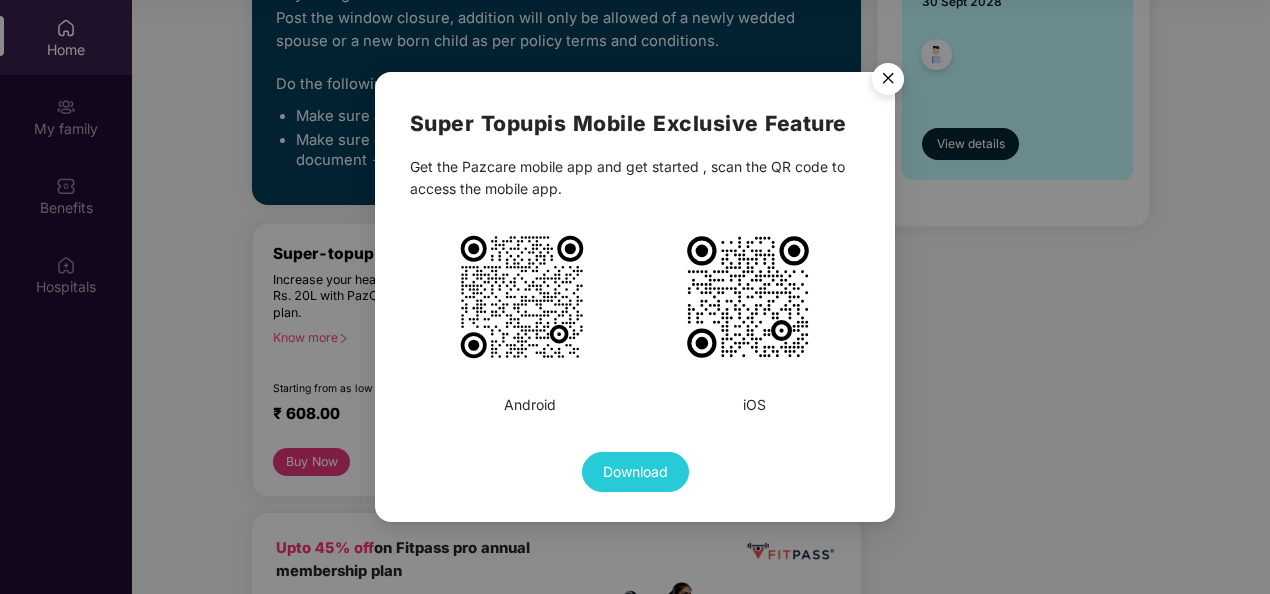 click at bounding box center (888, 82) 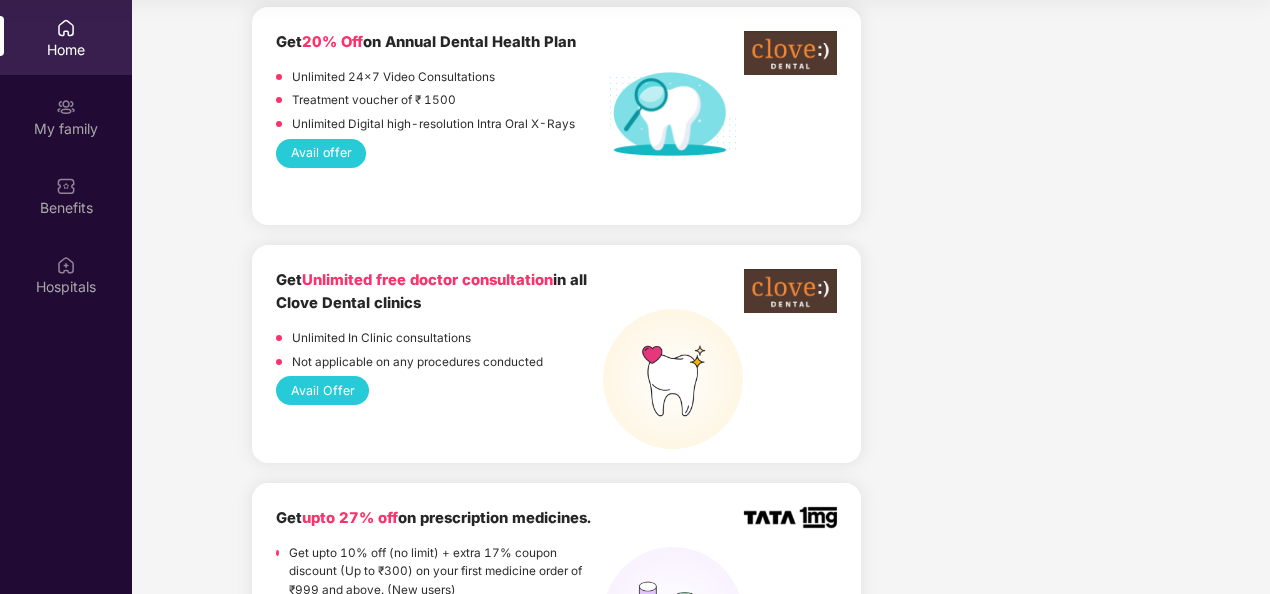 scroll, scrollTop: 1851, scrollLeft: 0, axis: vertical 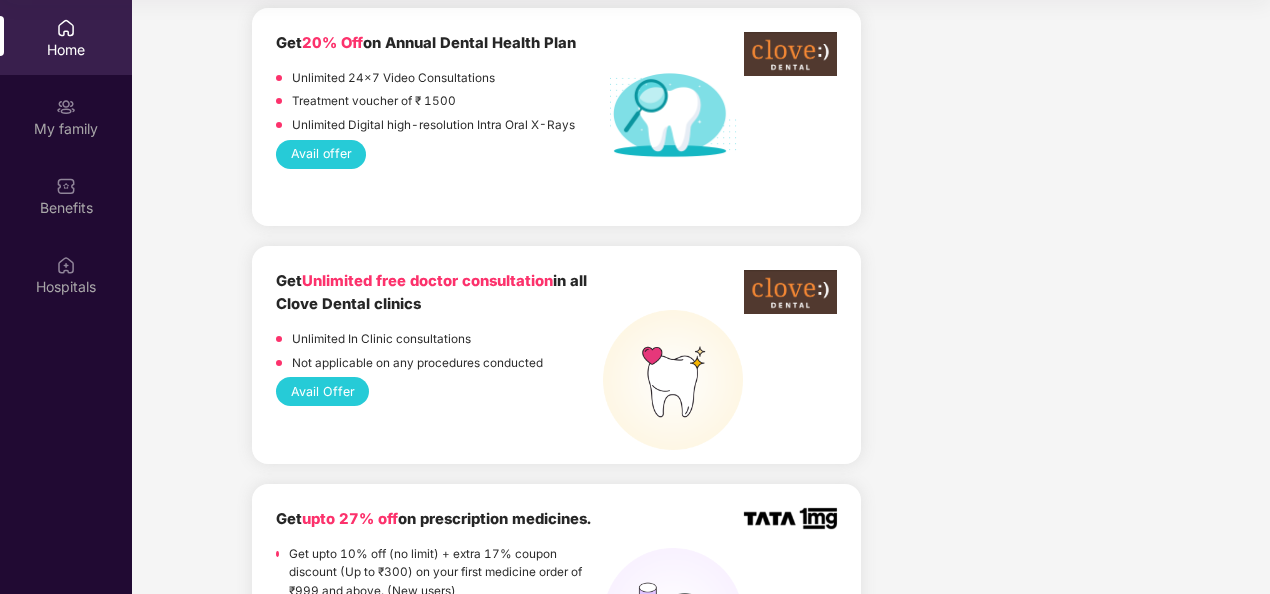 click on "Avail Offer" at bounding box center [322, 391] 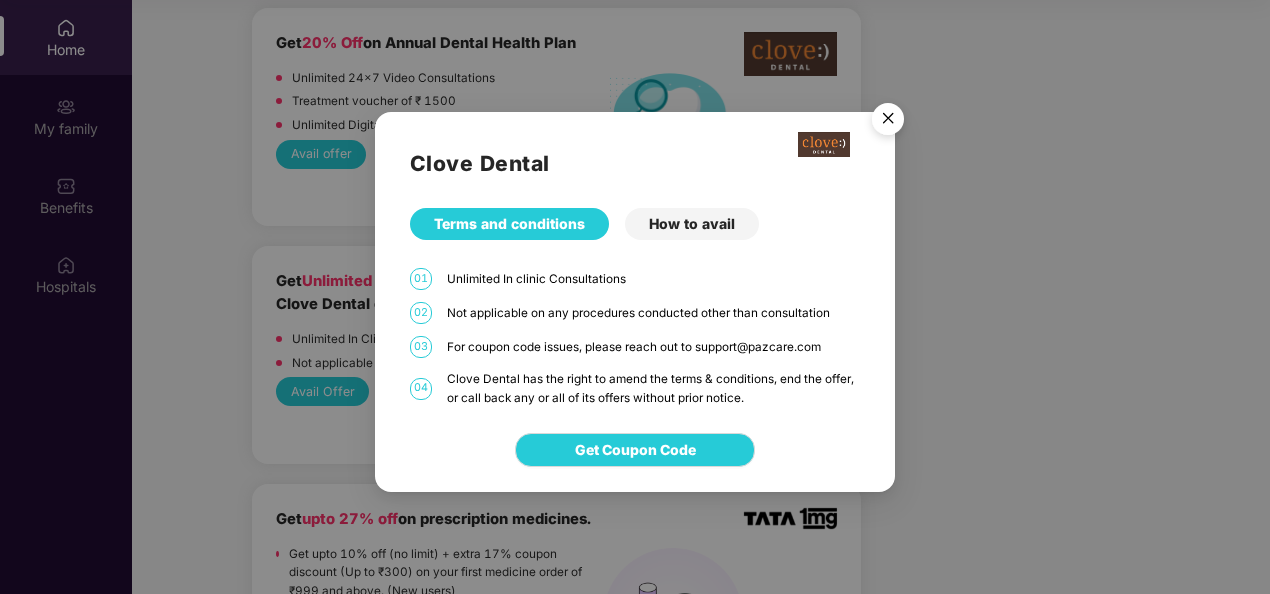 click on "How to avail" at bounding box center [692, 224] 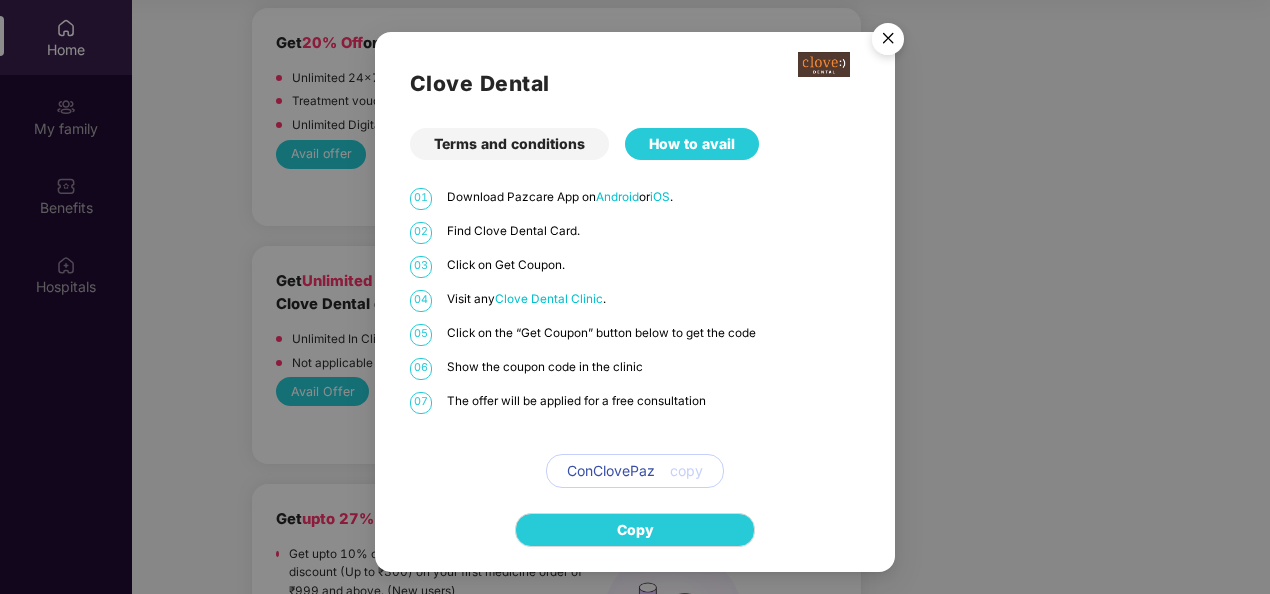 click on "Terms and conditions" at bounding box center (509, 144) 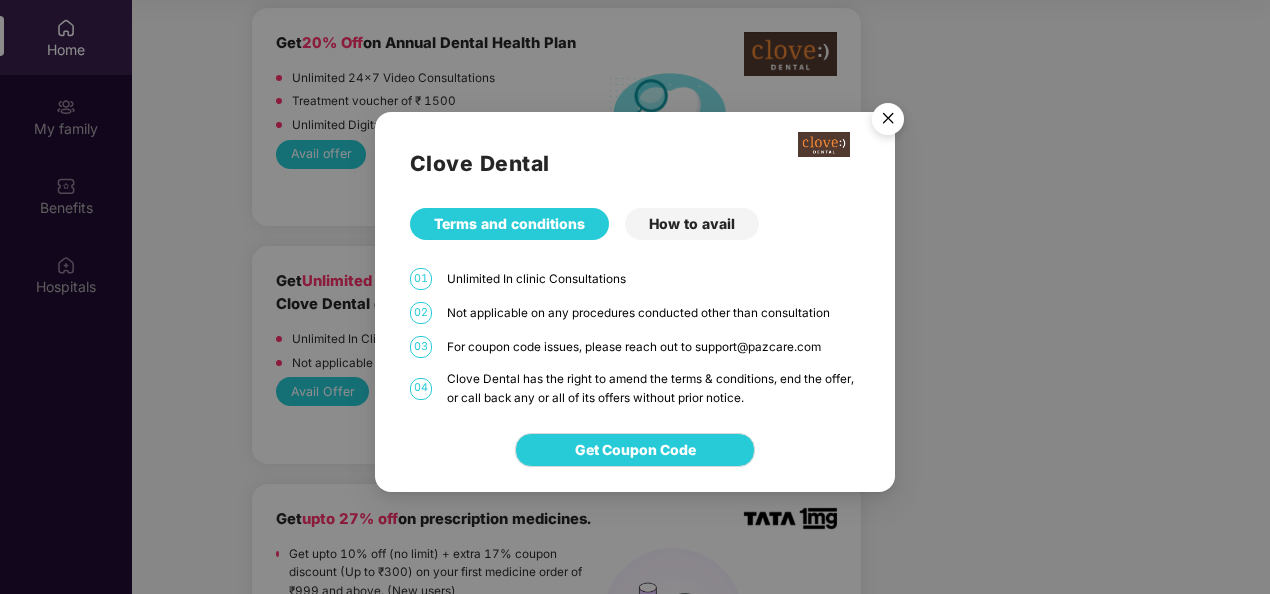 click at bounding box center (888, 122) 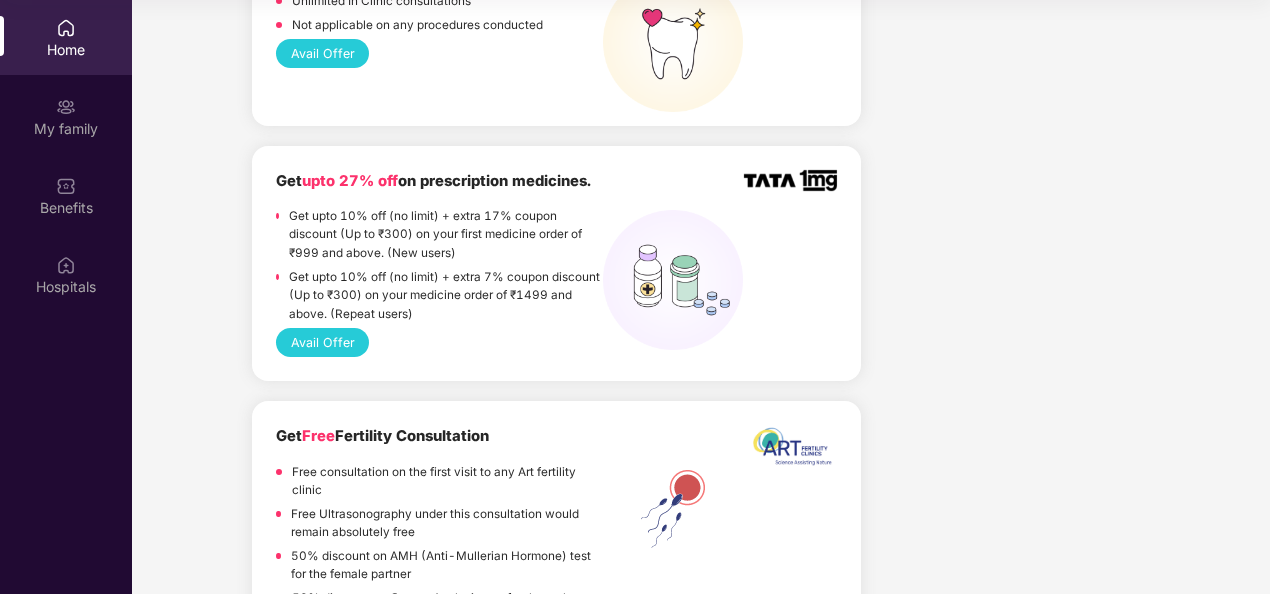 scroll, scrollTop: 2202, scrollLeft: 0, axis: vertical 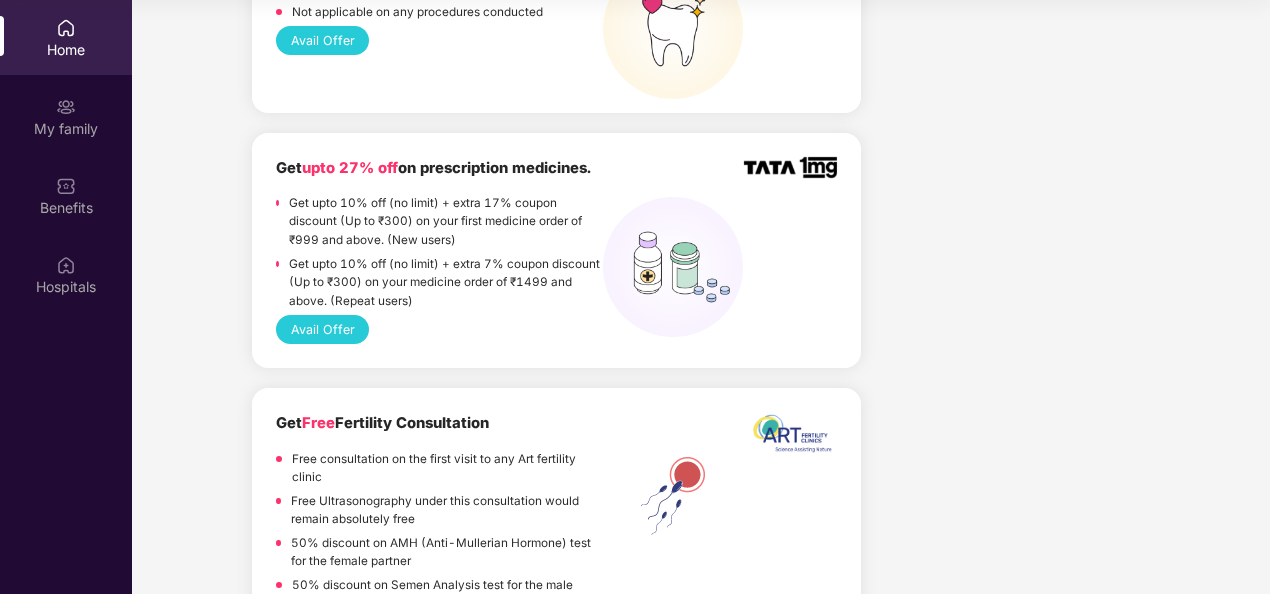 click on "Avail Offer" at bounding box center [322, 329] 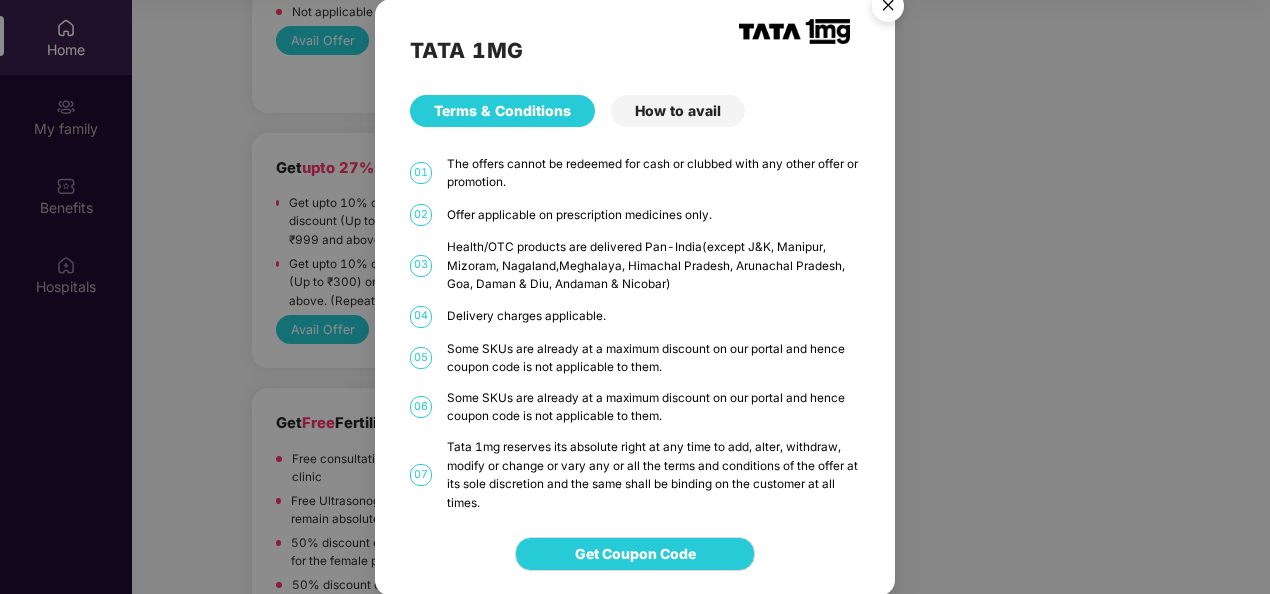 scroll, scrollTop: 0, scrollLeft: 0, axis: both 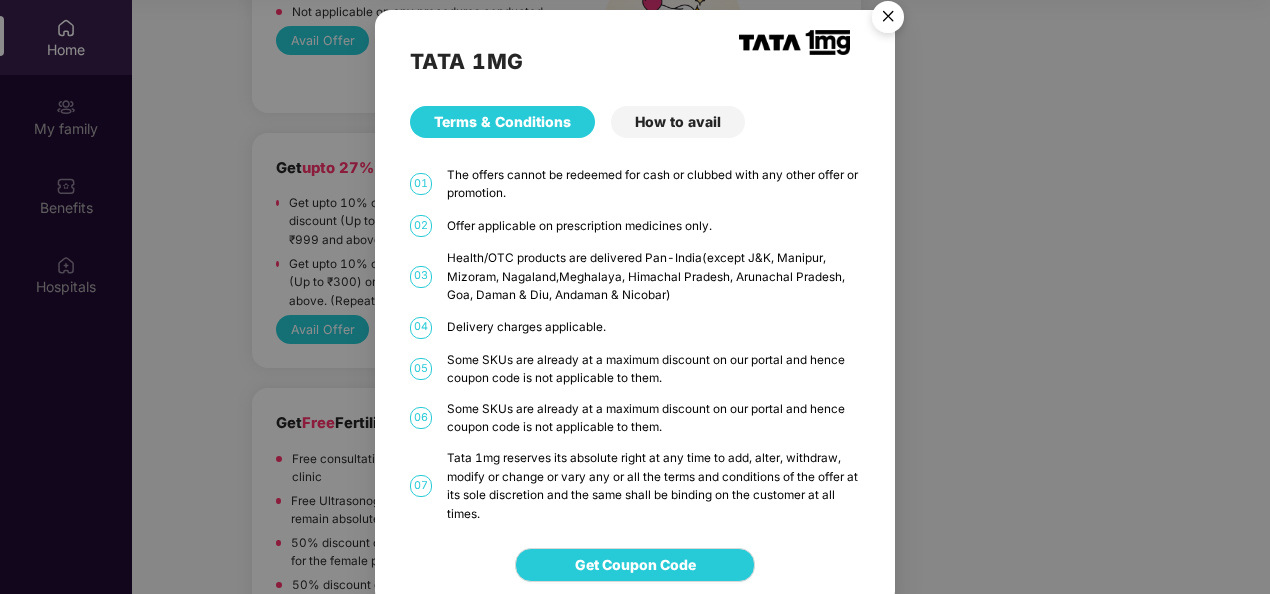 click on "How to avail" at bounding box center (678, 122) 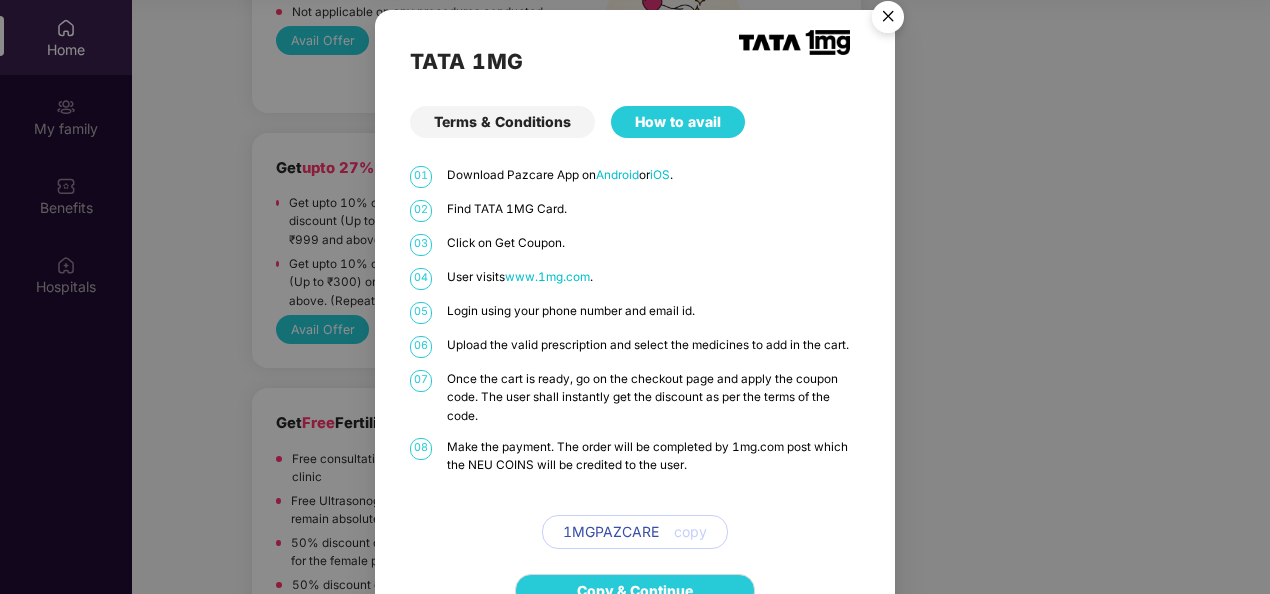 click at bounding box center (888, 20) 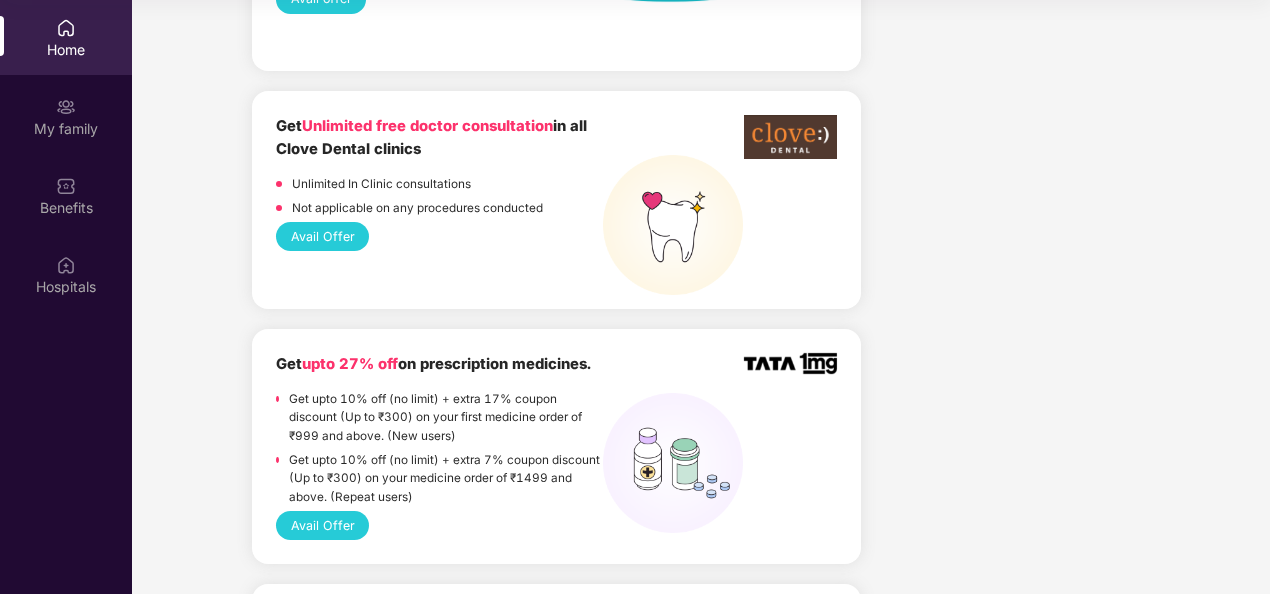 scroll, scrollTop: 1996, scrollLeft: 0, axis: vertical 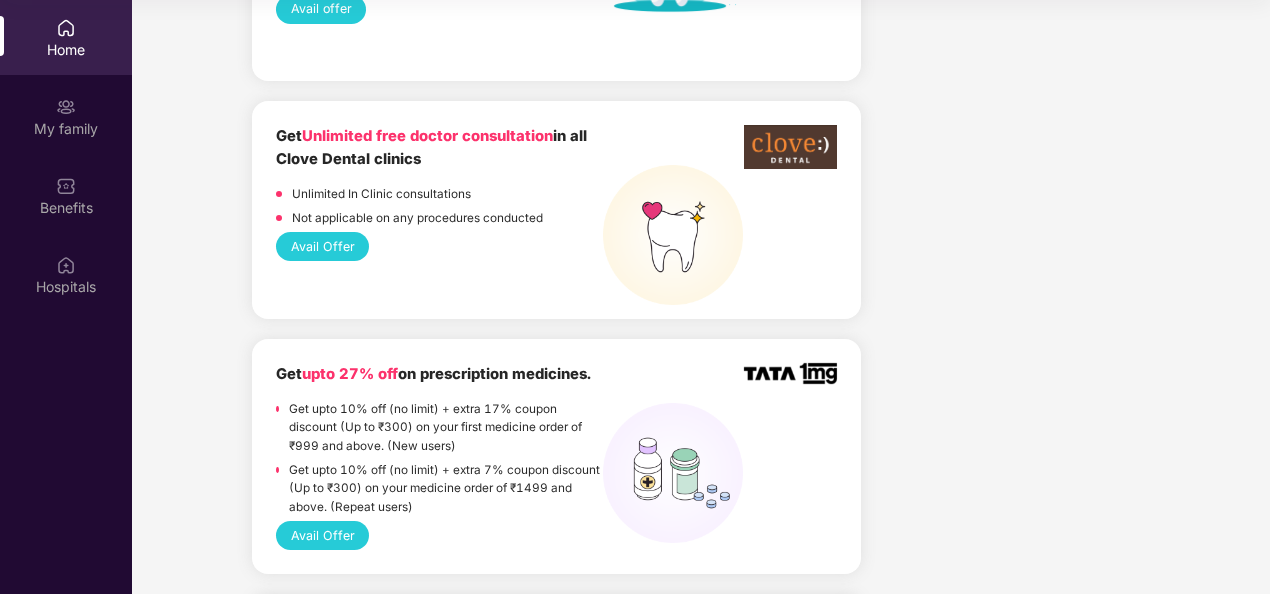click on "Voluntary GMC Group Top-Up (2022-23) Closing in 6 days Take action Closing in 14 days Start verification Verification required !! Your account will be auto verified (existing details will be considered as is) on 22/08/2025 . This is regarding your insurance policy no. 37601262 Please verify the member details to ensure smooth claims experience. Any changes after this time window are NOT ALLOWED . Post the window closure, addition will only be allowed of a newly wedded spouse or a new born child as per policy terms and conditions. Do the following as part of verification: Make sure all members you want to cover are added (if the policy allows it) Make sure details of each member including self is as per your KYC document - name, DOB, mobile number, relationship, etc. Super-topup Insurance Increase your health insurance cover by Rs. 20L with PazCare’s super top-up plan. Know more Starting from as low as ₹ 608.00 Buy Now Upto 45% off Free Noise smartwatch" at bounding box center [701, 803] 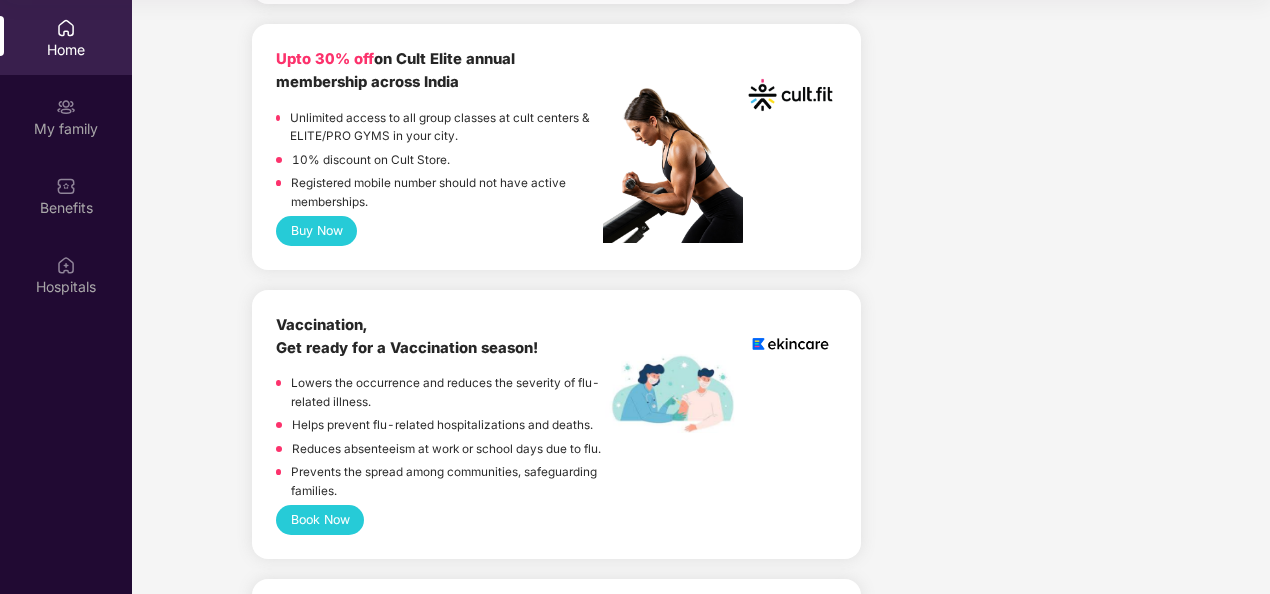 scroll, scrollTop: 0, scrollLeft: 0, axis: both 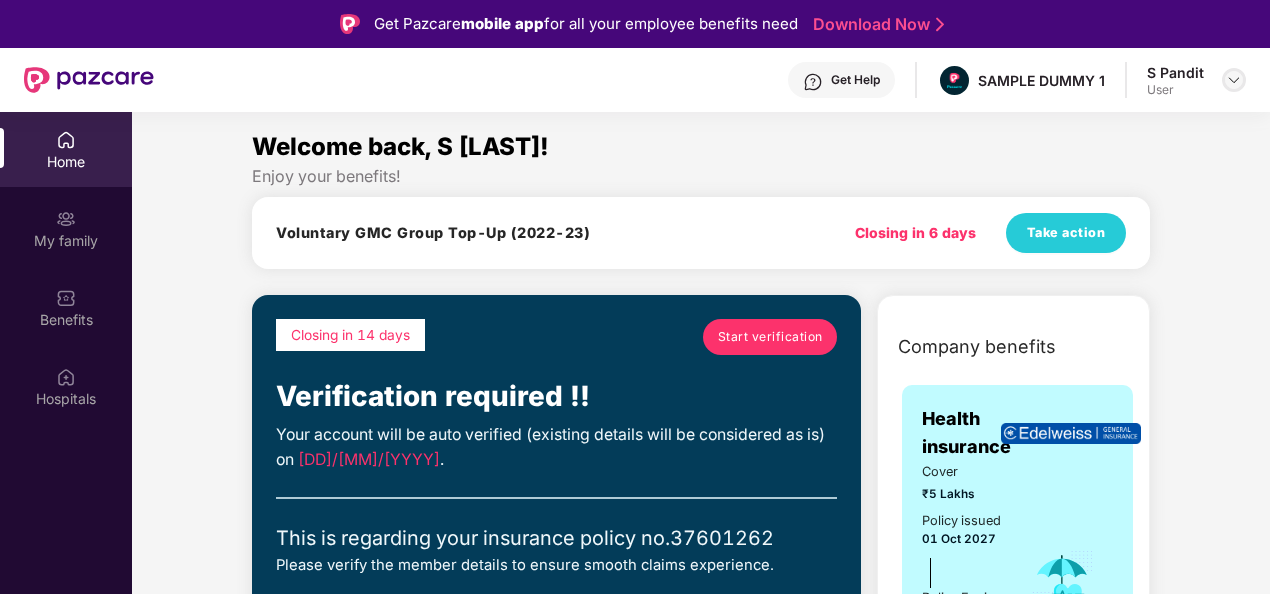 click at bounding box center [1234, 80] 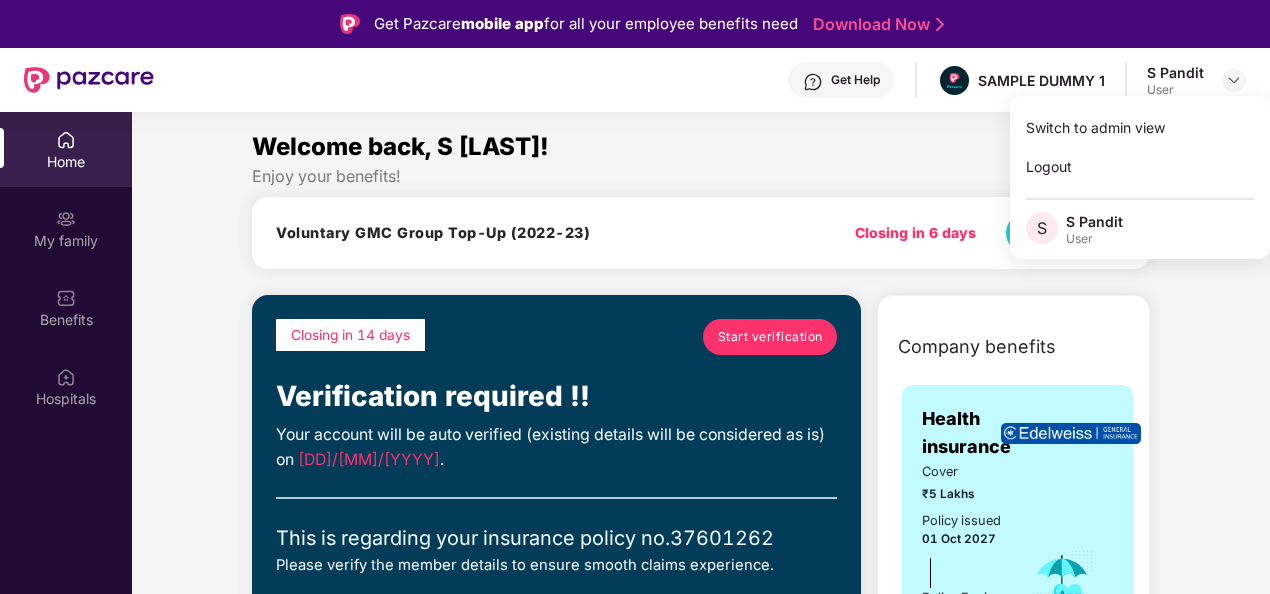 click on "Welcome back, S [LAST]!" at bounding box center (701, 147) 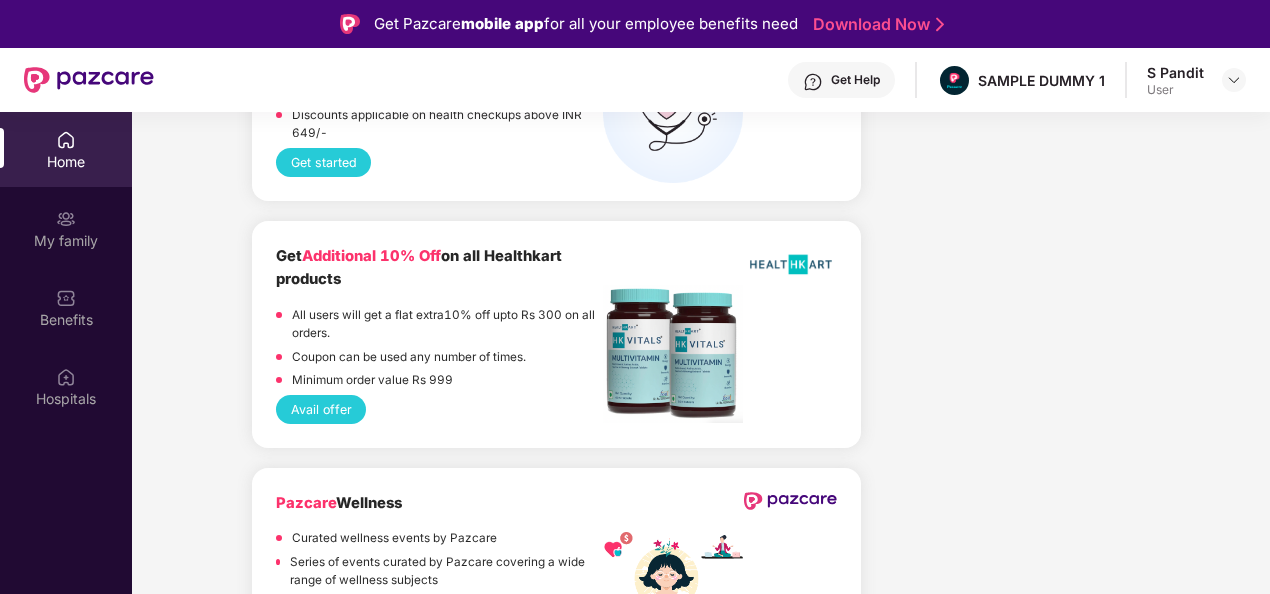 scroll, scrollTop: 5006, scrollLeft: 0, axis: vertical 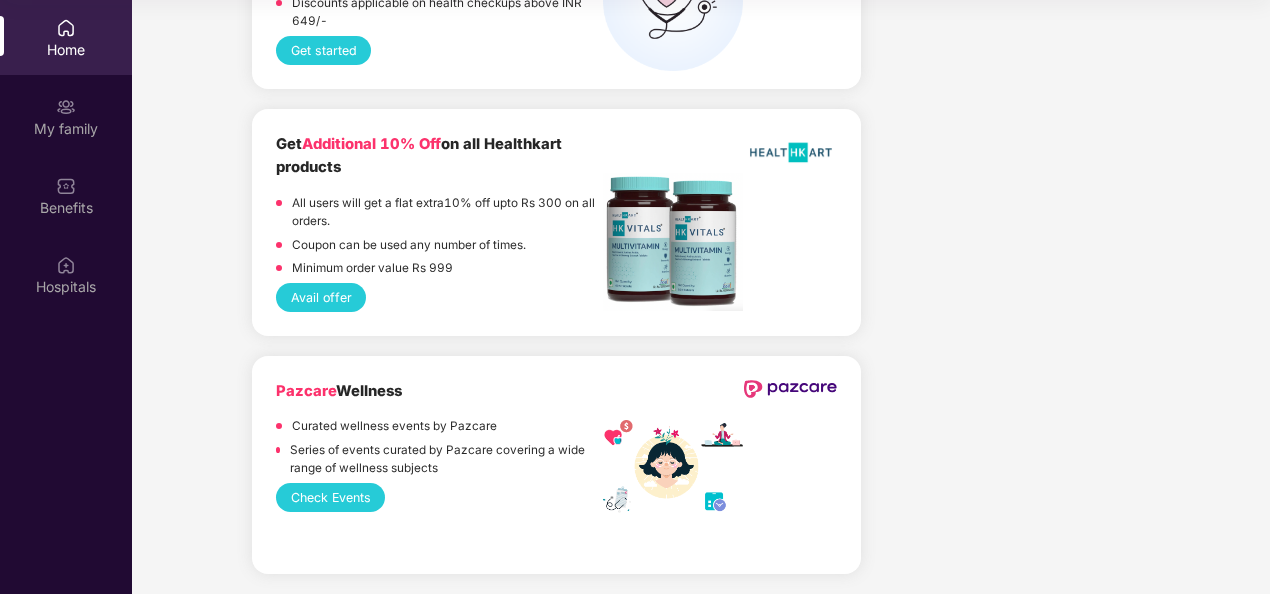 click on "Voluntary GMC Group Top-Up (2022-23) Closing in 6 days Take action Closing in 14 days Start verification Verification required !! Your account will be auto verified (existing details will be considered as is) on 22/08/2025 . This is regarding your insurance policy no. 37601262 Please verify the member details to ensure smooth claims experience. Any changes after this time window are NOT ALLOWED . Post the window closure, addition will only be allowed of a newly wedded spouse or a new born child as per policy terms and conditions. Do the following as part of verification: Make sure all members you want to cover are added (if the policy allows it) Make sure details of each member including self is as per your KYC document - name, DOB, mobile number, relationship, etc. Super-topup Insurance Increase your health insurance cover by Rs. 20L with PazCare’s super top-up plan. Know more Starting from as low as ₹ 608.00 Buy Now Upto 45% off Free Noise smartwatch" at bounding box center [701, -2190] 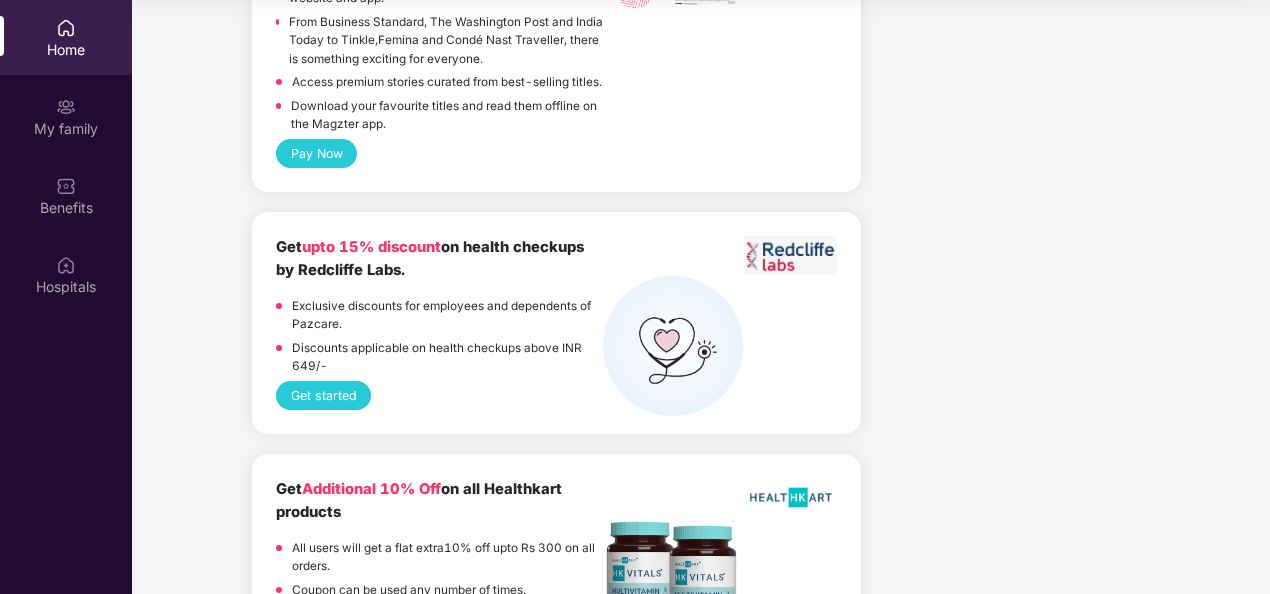 scroll, scrollTop: 5006, scrollLeft: 0, axis: vertical 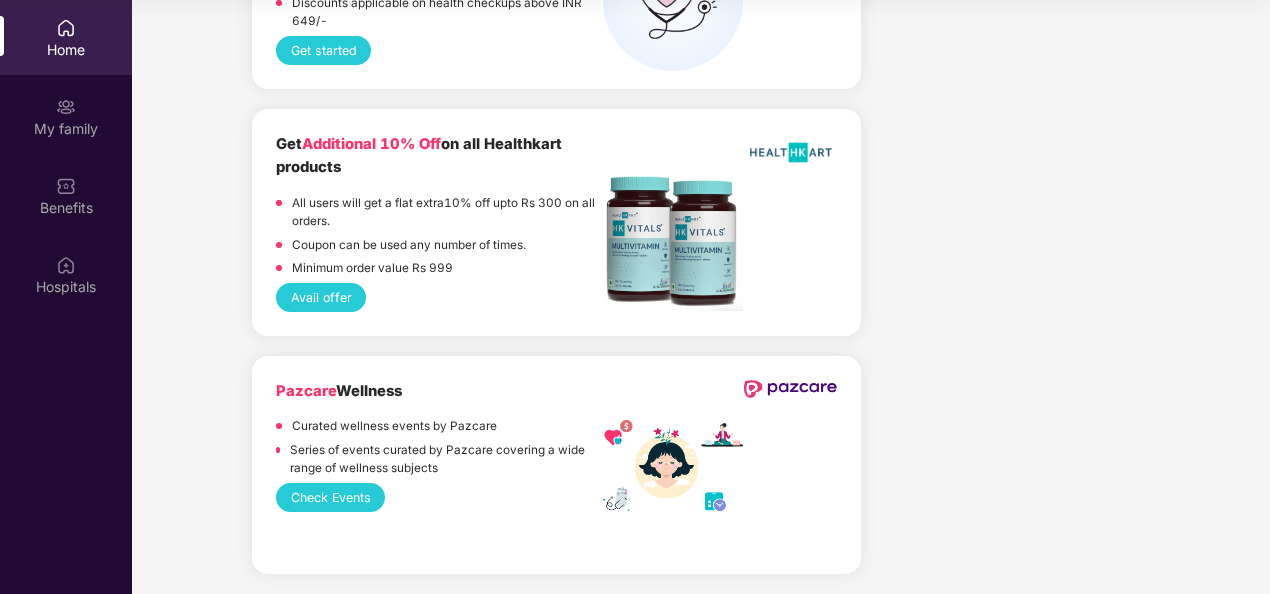 click on "Voluntary GMC Group Top-Up (2022-23) Closing in 6 days Take action Closing in 14 days Start verification Verification required !! Your account will be auto verified (existing details will be considered as is) on 22/08/2025 . This is regarding your insurance policy no. 37601262 Please verify the member details to ensure smooth claims experience. Any changes after this time window are NOT ALLOWED . Post the window closure, addition will only be allowed of a newly wedded spouse or a new born child as per policy terms and conditions. Do the following as part of verification: Make sure all members you want to cover are added (if the policy allows it) Make sure details of each member including self is as per your KYC document - name, DOB, mobile number, relationship, etc. Super-topup Insurance Increase your health insurance cover by Rs. 20L with PazCare’s super top-up plan. Know more Starting from as low as ₹ 608.00 Buy Now Upto 45% off Free Noise smartwatch" at bounding box center (701, -2190) 